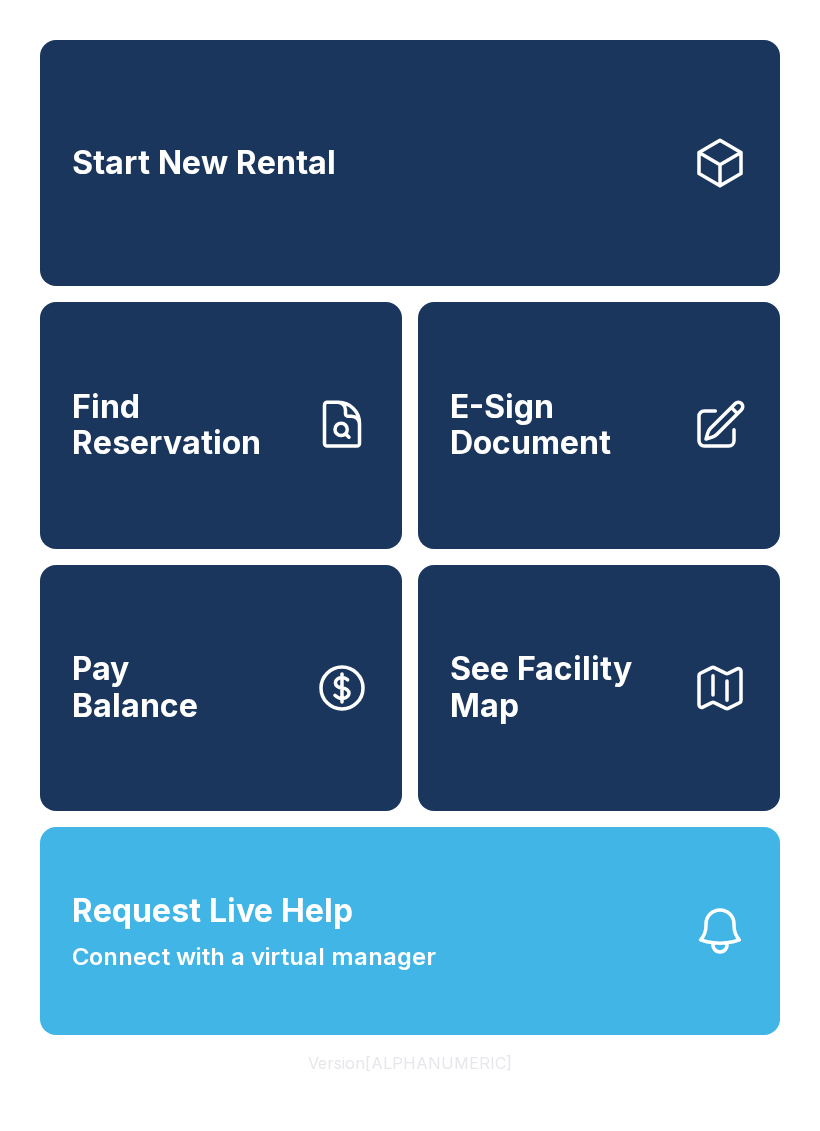 scroll, scrollTop: 49, scrollLeft: 0, axis: vertical 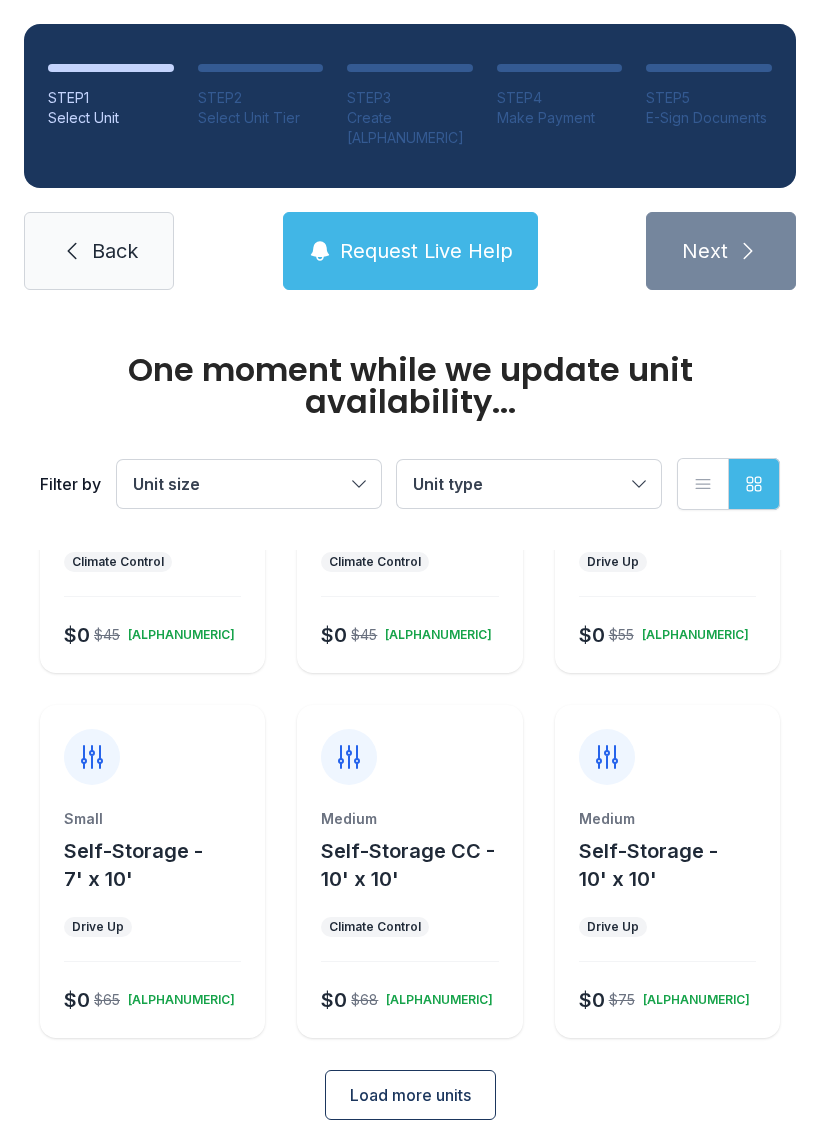 click on "Unit size" at bounding box center (249, 484) 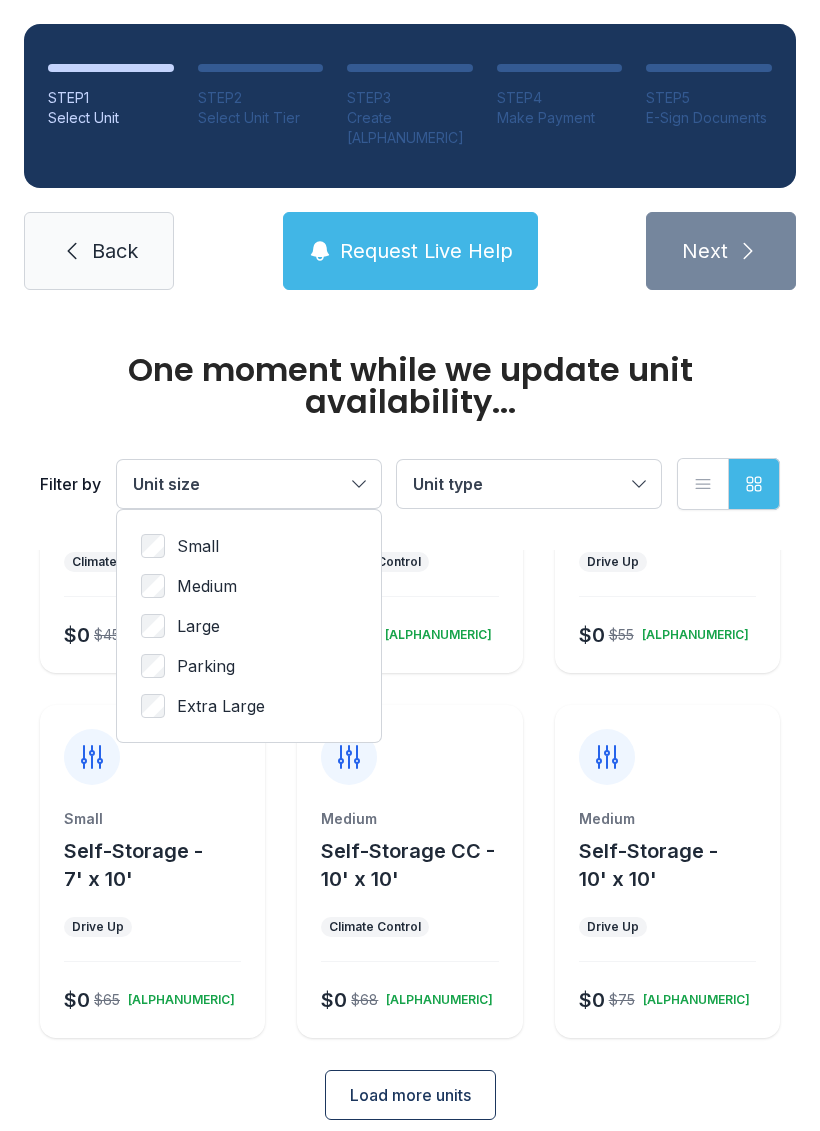 scroll, scrollTop: 132, scrollLeft: 0, axis: vertical 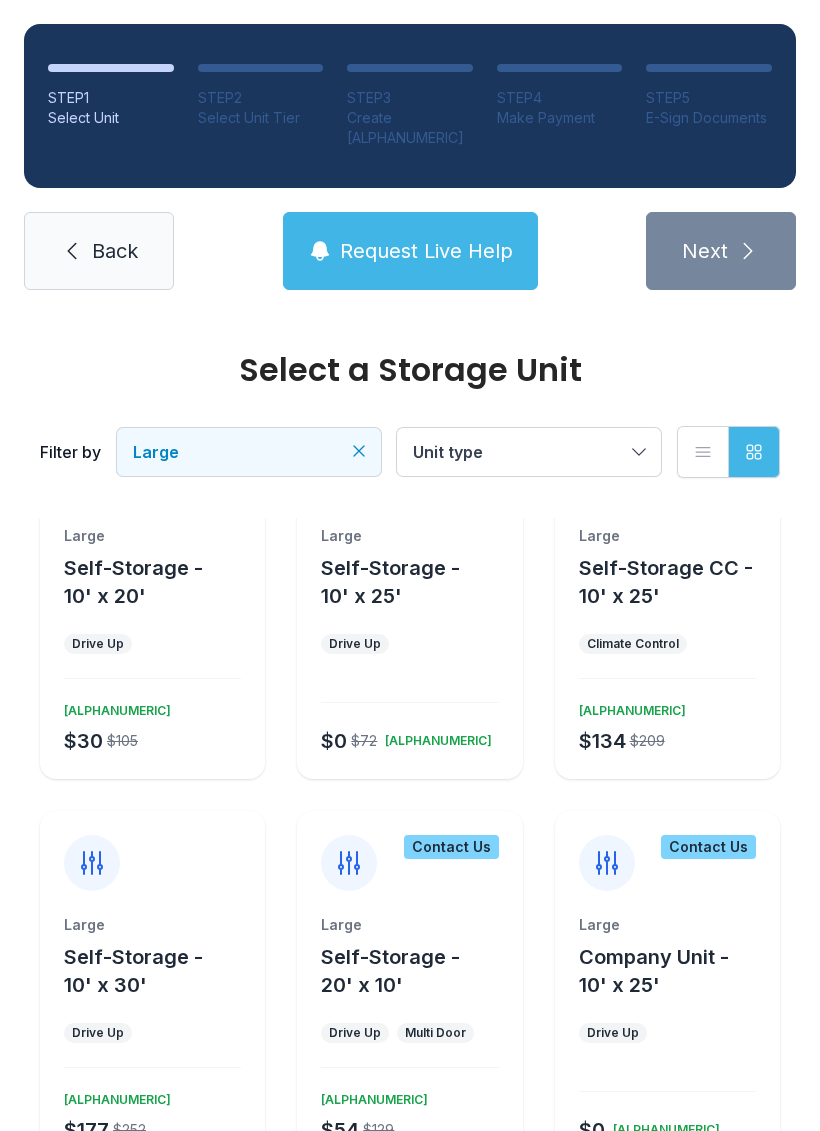 click at bounding box center (359, 451) 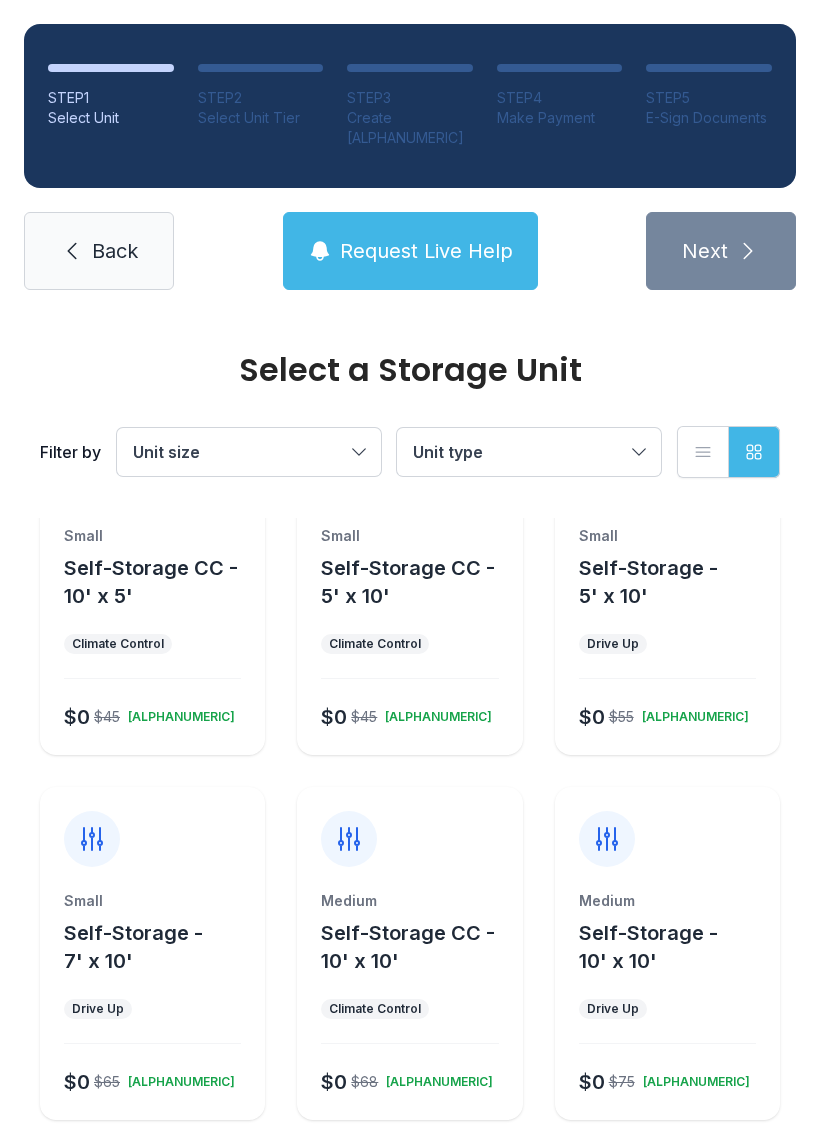 click on "Unit size" at bounding box center [239, 452] 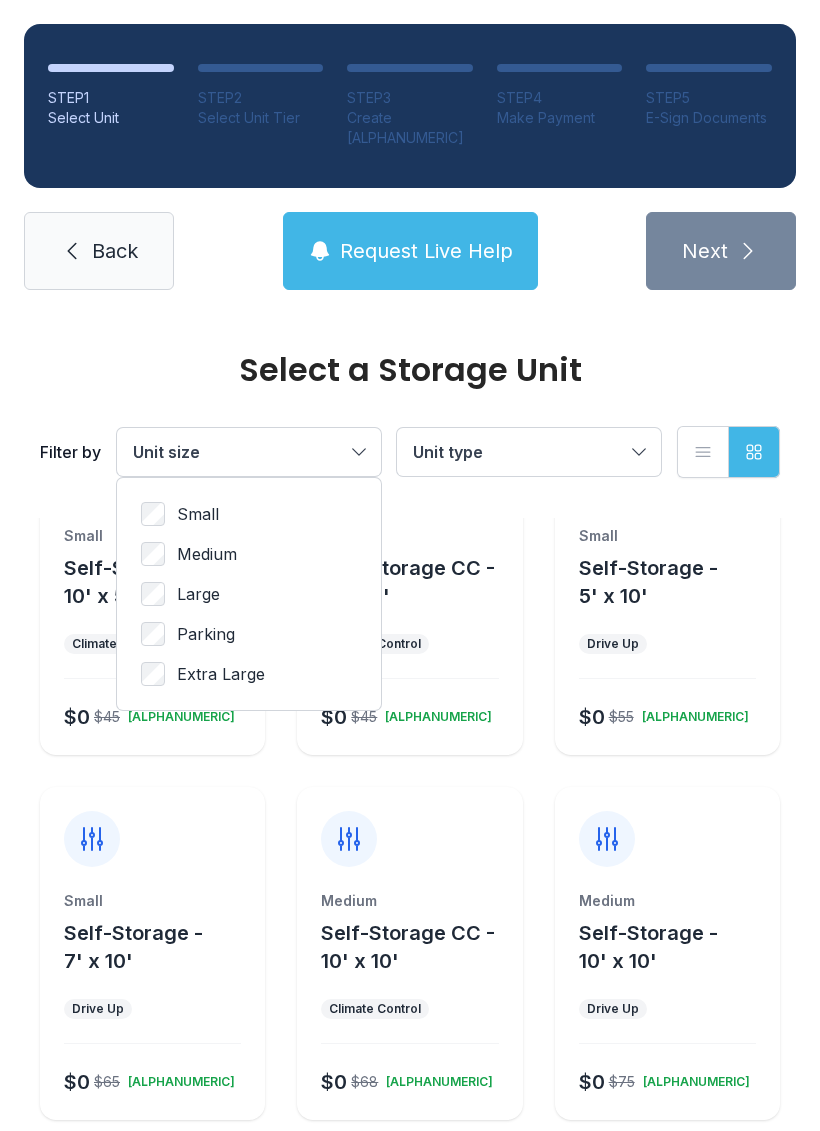 click on "Medium" at bounding box center (198, 514) 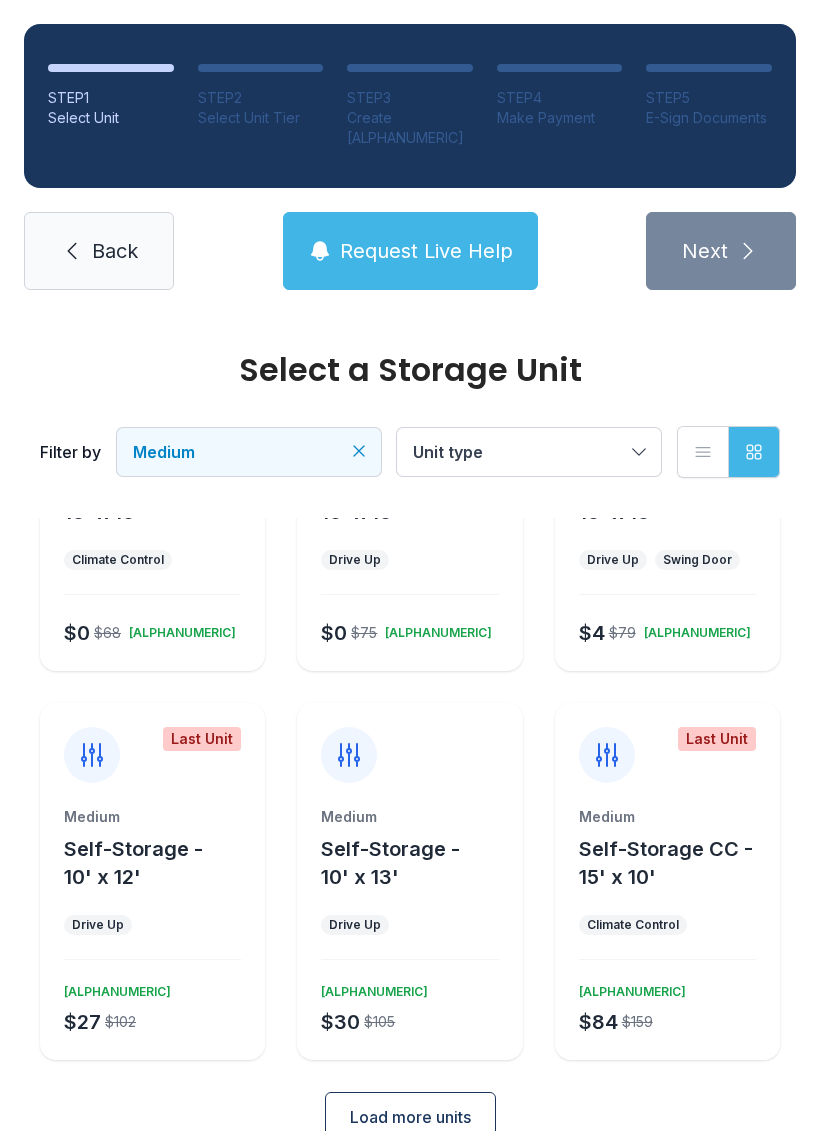 scroll, scrollTop: 182, scrollLeft: 0, axis: vertical 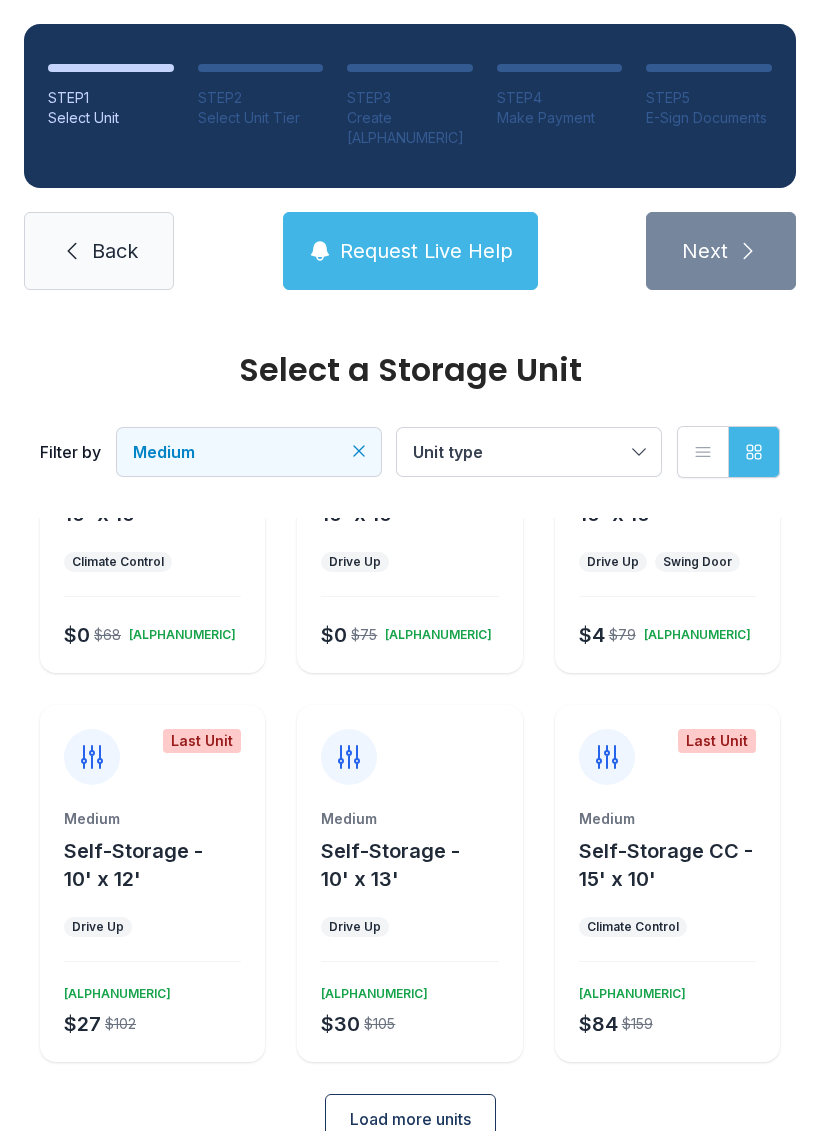click on "Climate Control" at bounding box center [152, 562] 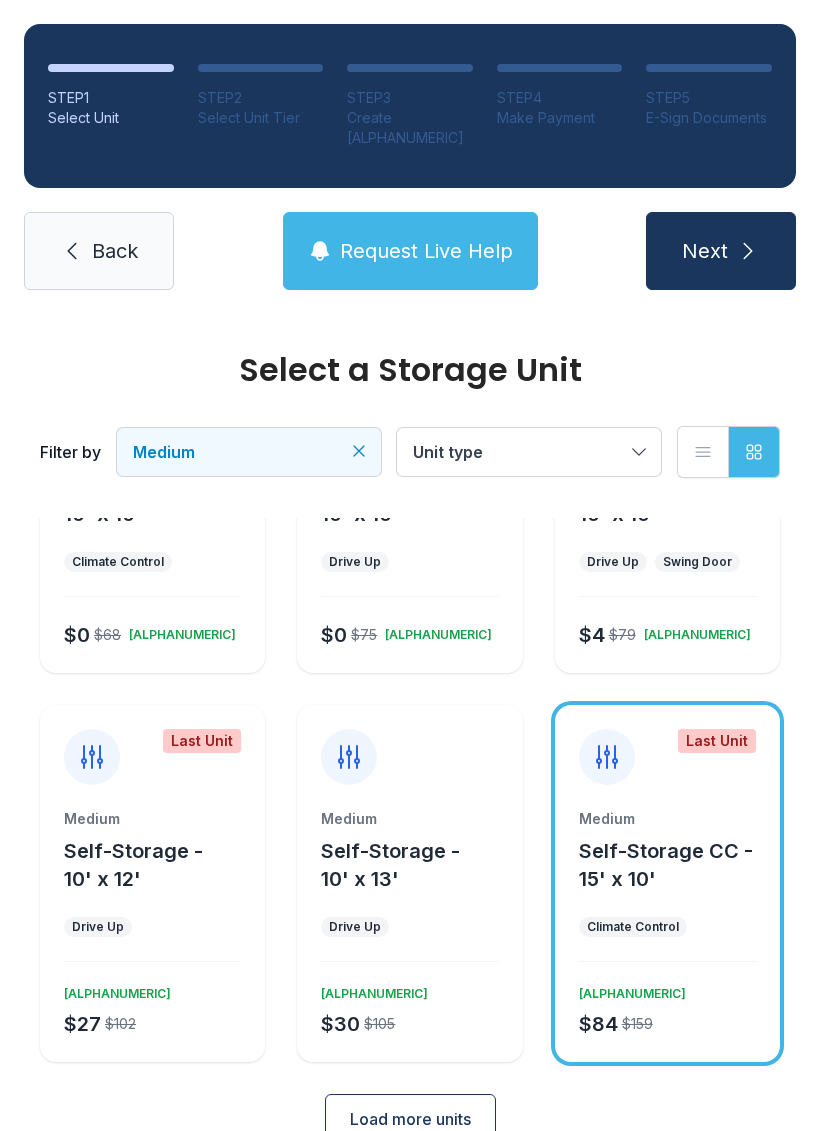 click on "Self-Storage CC - 15' x 10'" at bounding box center [675, 865] 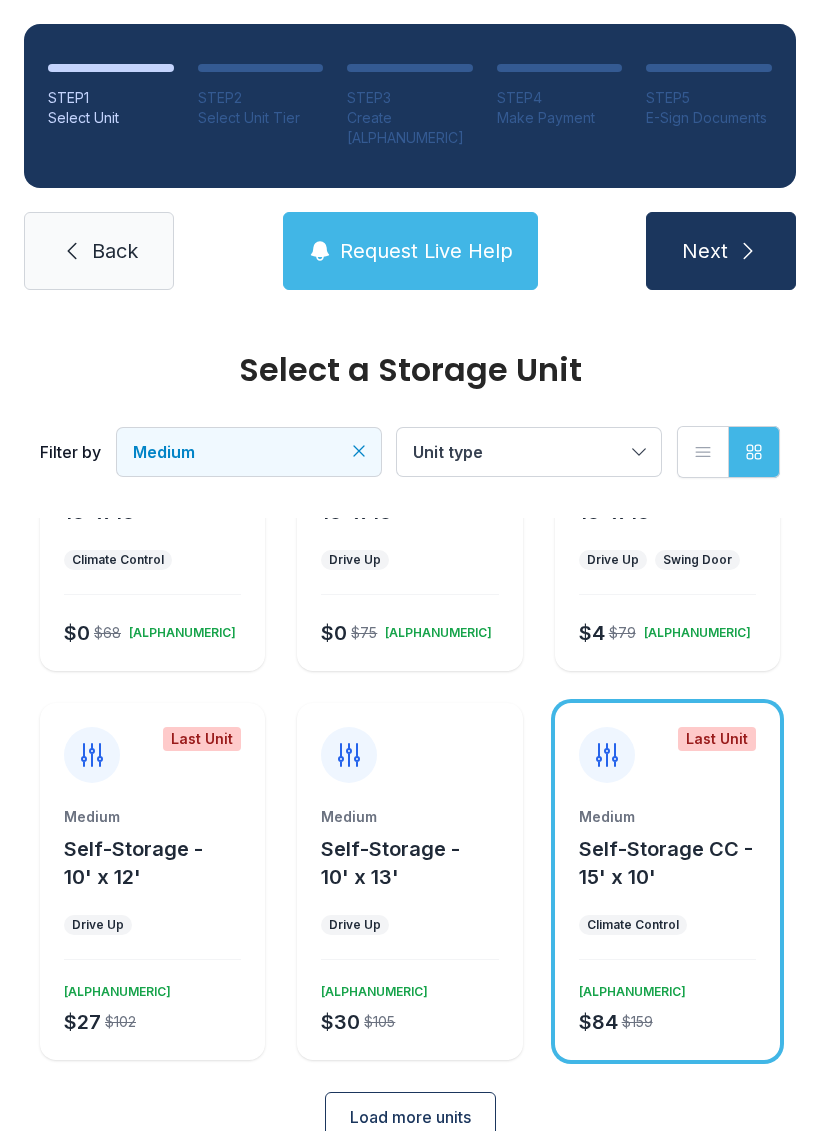 scroll, scrollTop: 182, scrollLeft: 0, axis: vertical 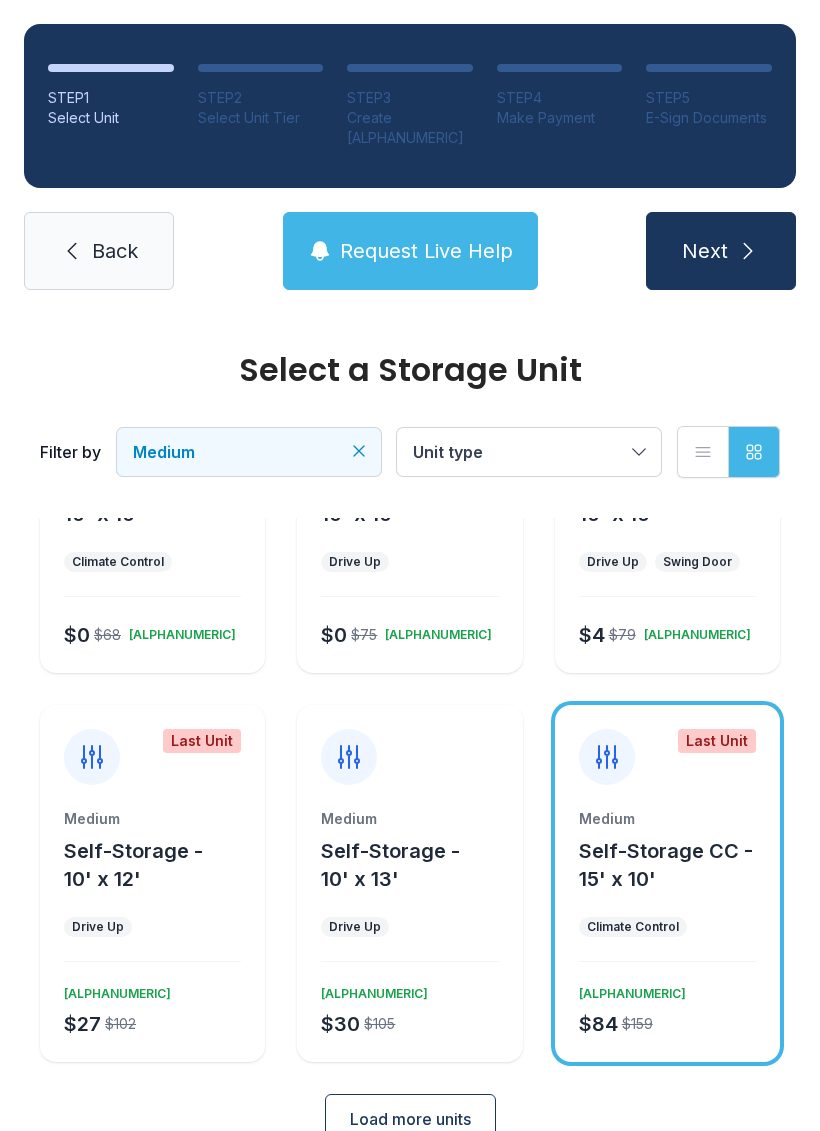 click on "Load more units" at bounding box center (410, 1119) 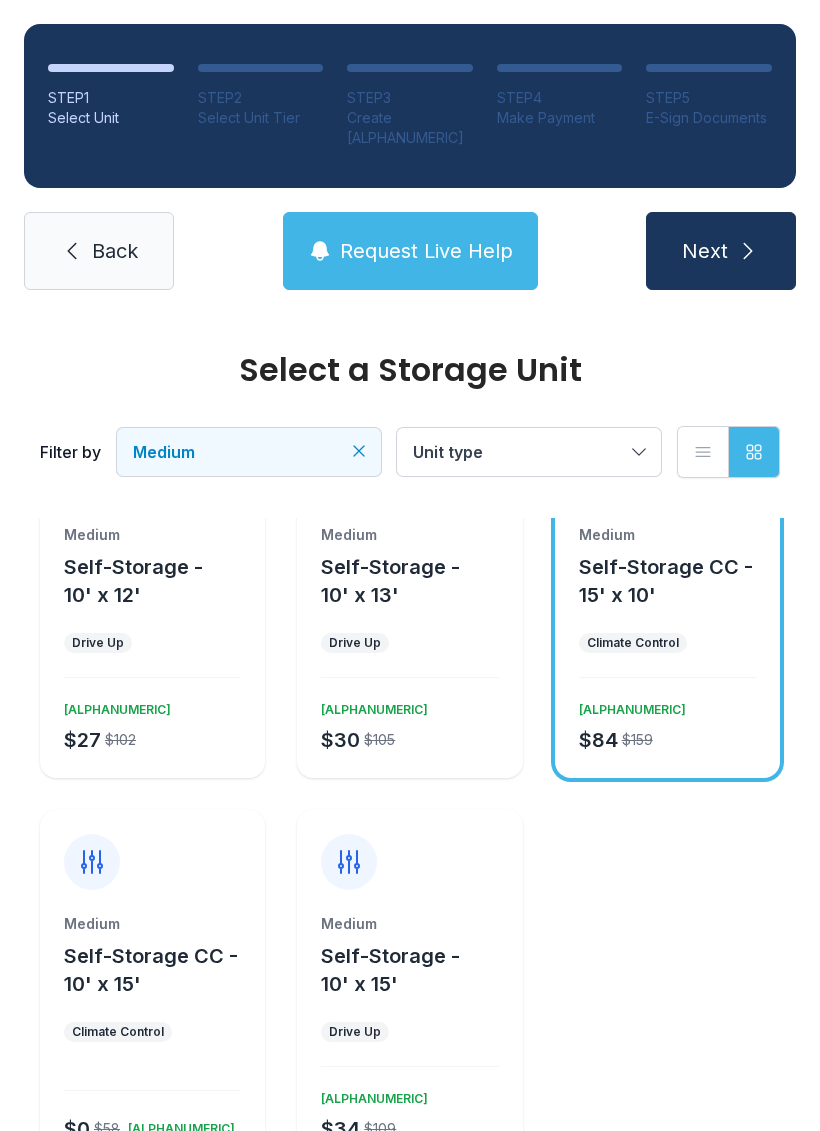 scroll, scrollTop: 465, scrollLeft: 0, axis: vertical 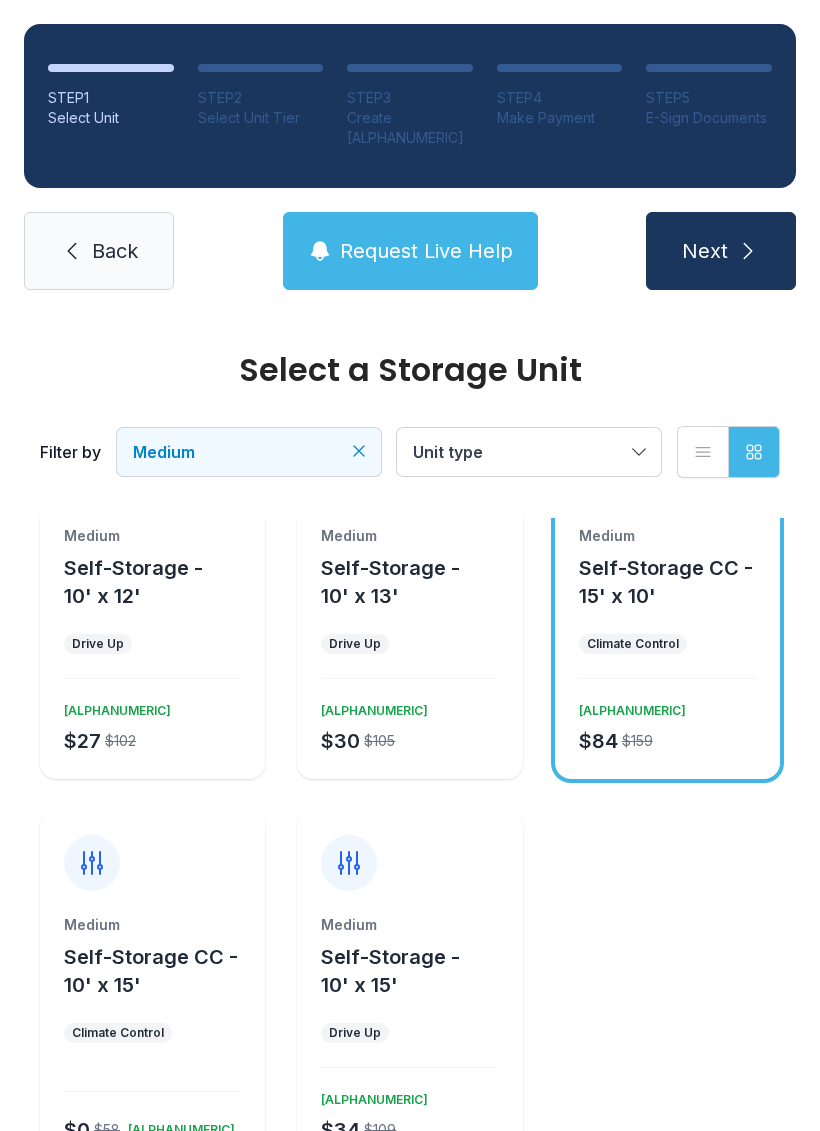click on "[SIZE] [ALPHANUMERIC] [ALPHANUMERIC] - [NUMERIC]' [NUMERIC]' [SIZE] [ALPHANUMERIC] [PRICE] [ALPHANUMERIC]" at bounding box center [152, 275] 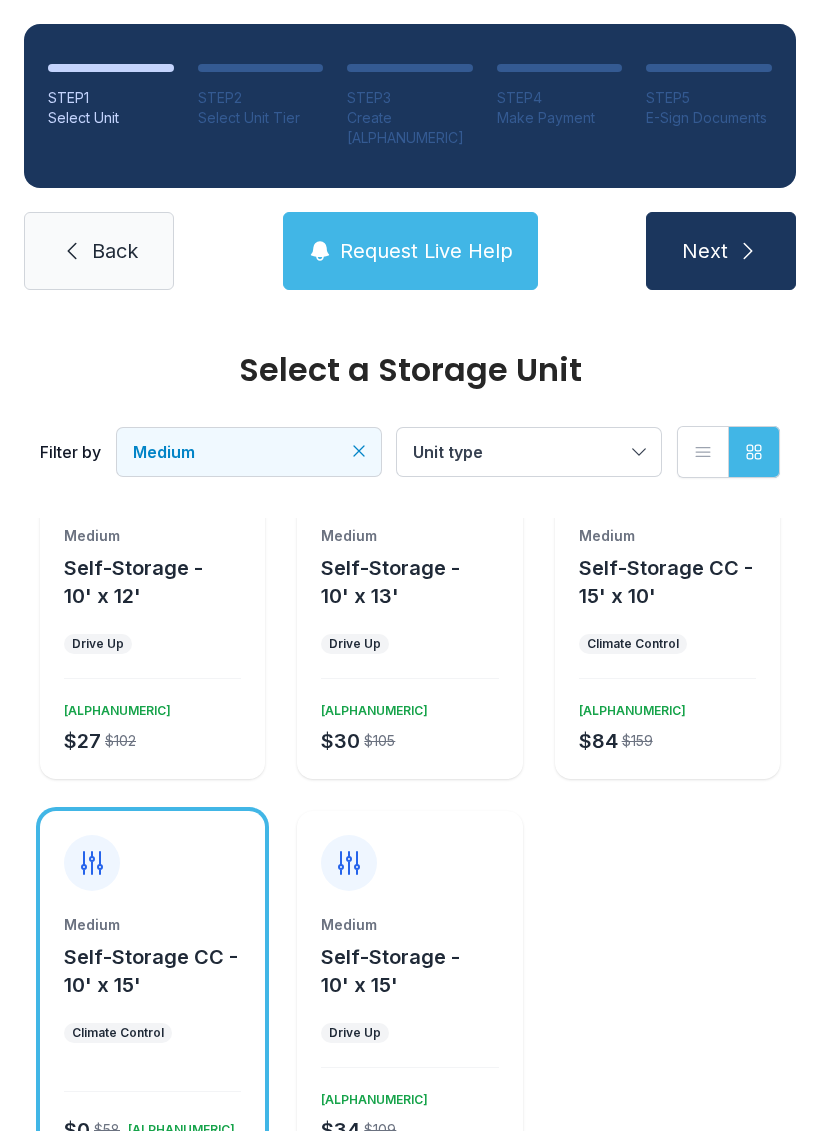 click on "Next" at bounding box center [721, 251] 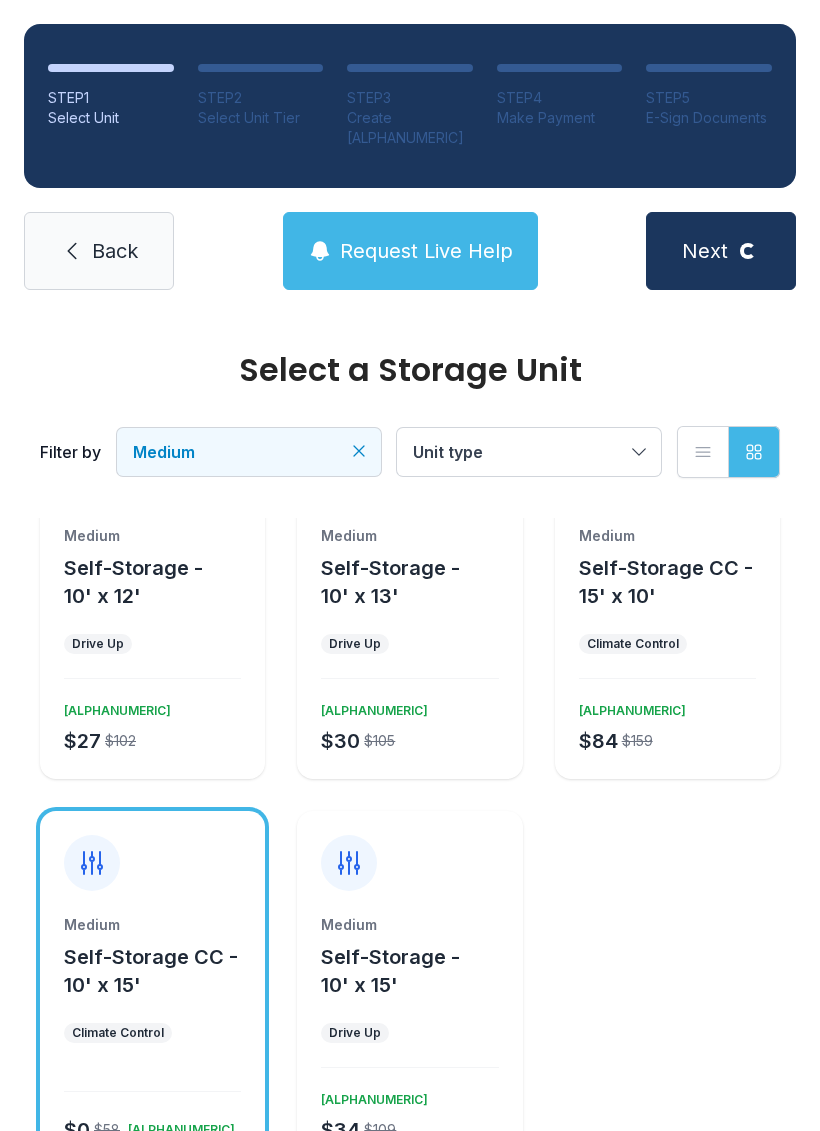 scroll, scrollTop: 0, scrollLeft: 0, axis: both 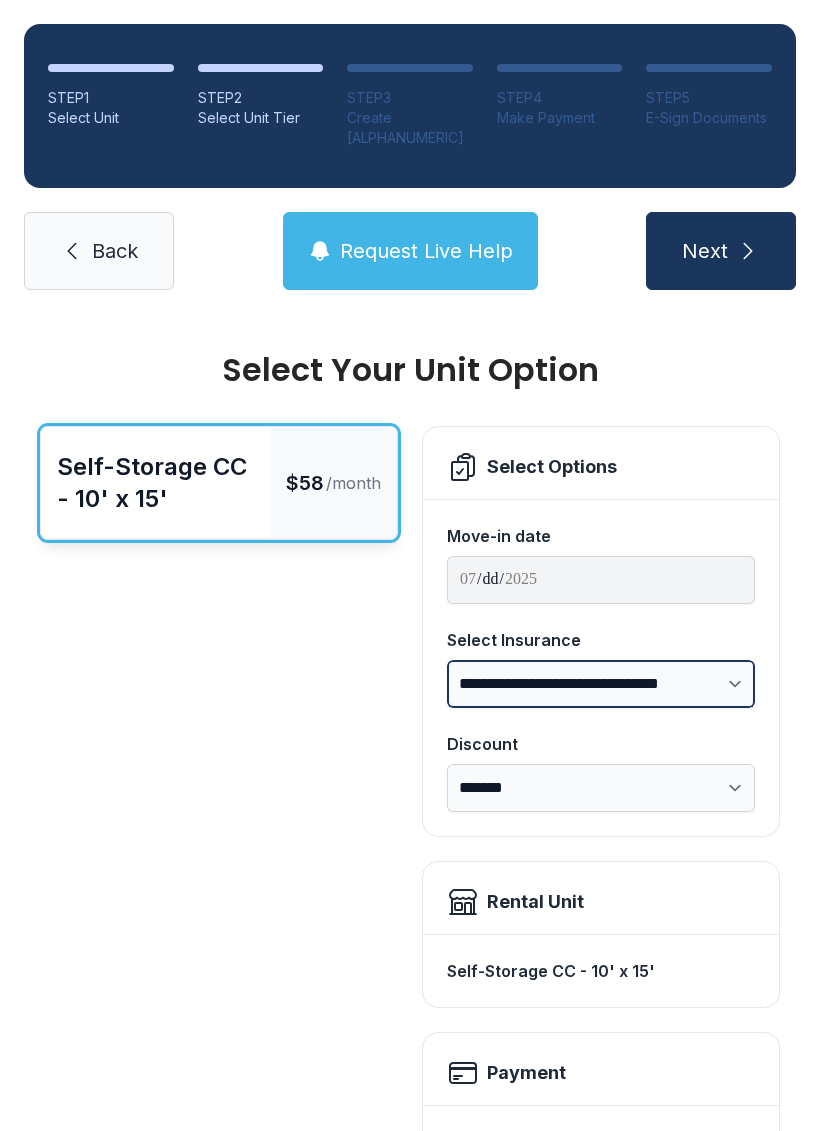 click on "**********" at bounding box center (601, 684) 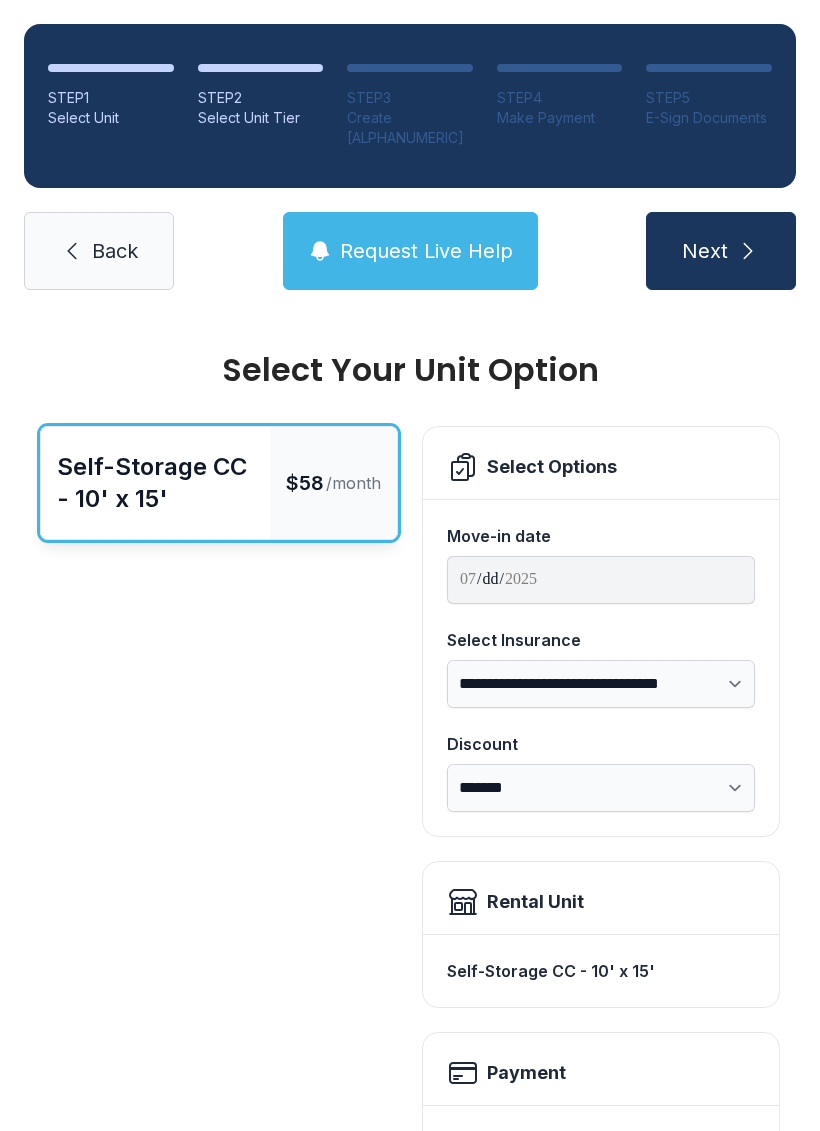 click on "Back" at bounding box center [99, 251] 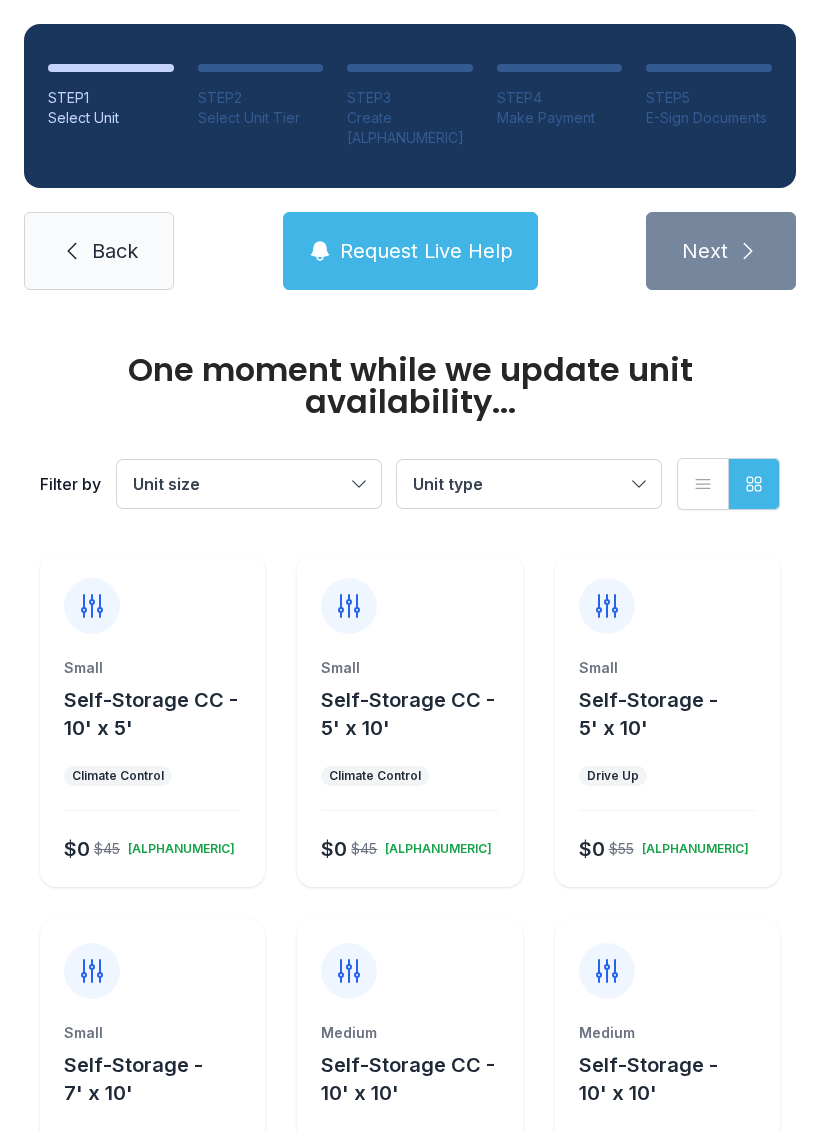 click on "Unit size" at bounding box center [249, 484] 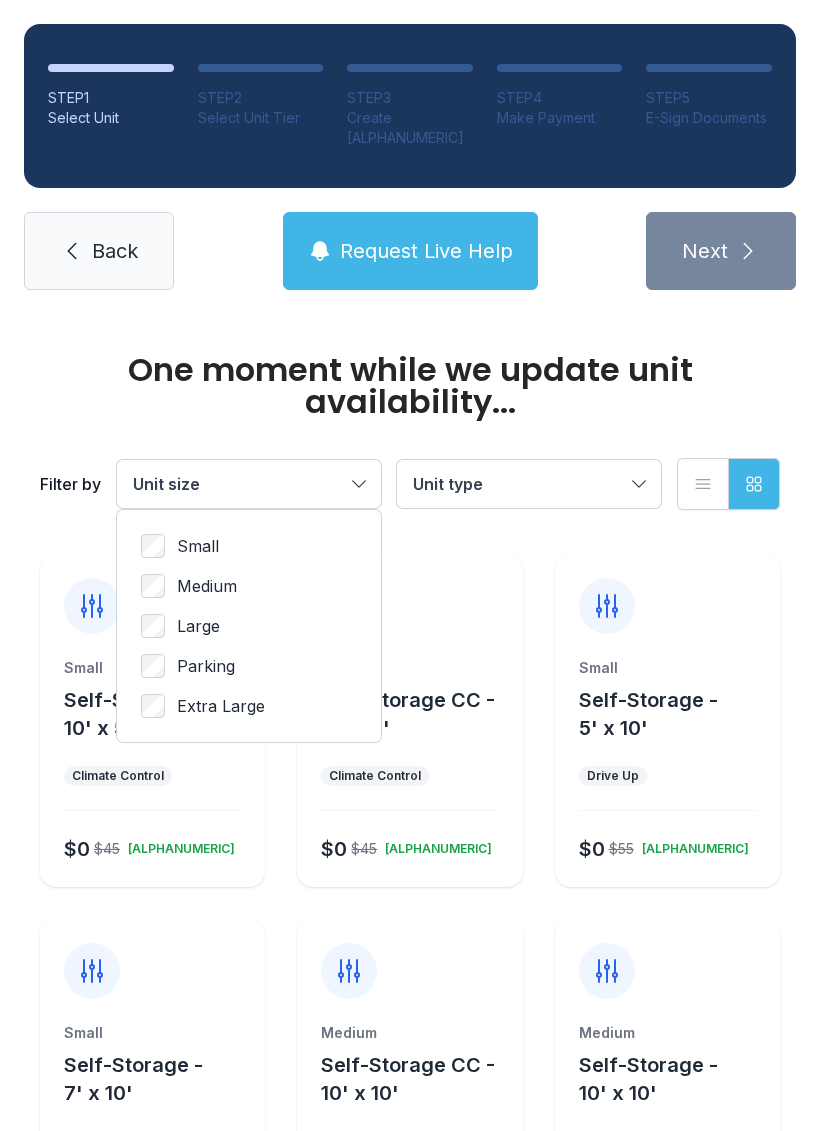click on "Extra Large" at bounding box center [198, 546] 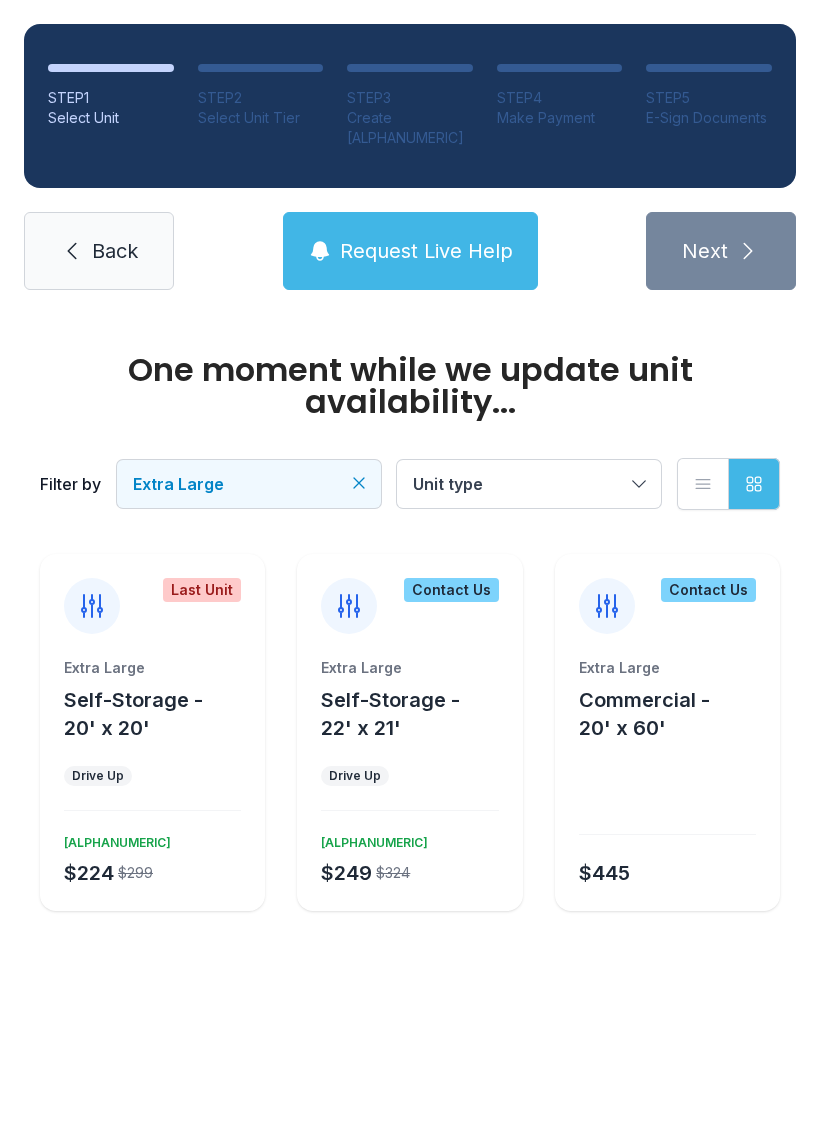 click on "One moment while we update unit availability..." at bounding box center [410, 386] 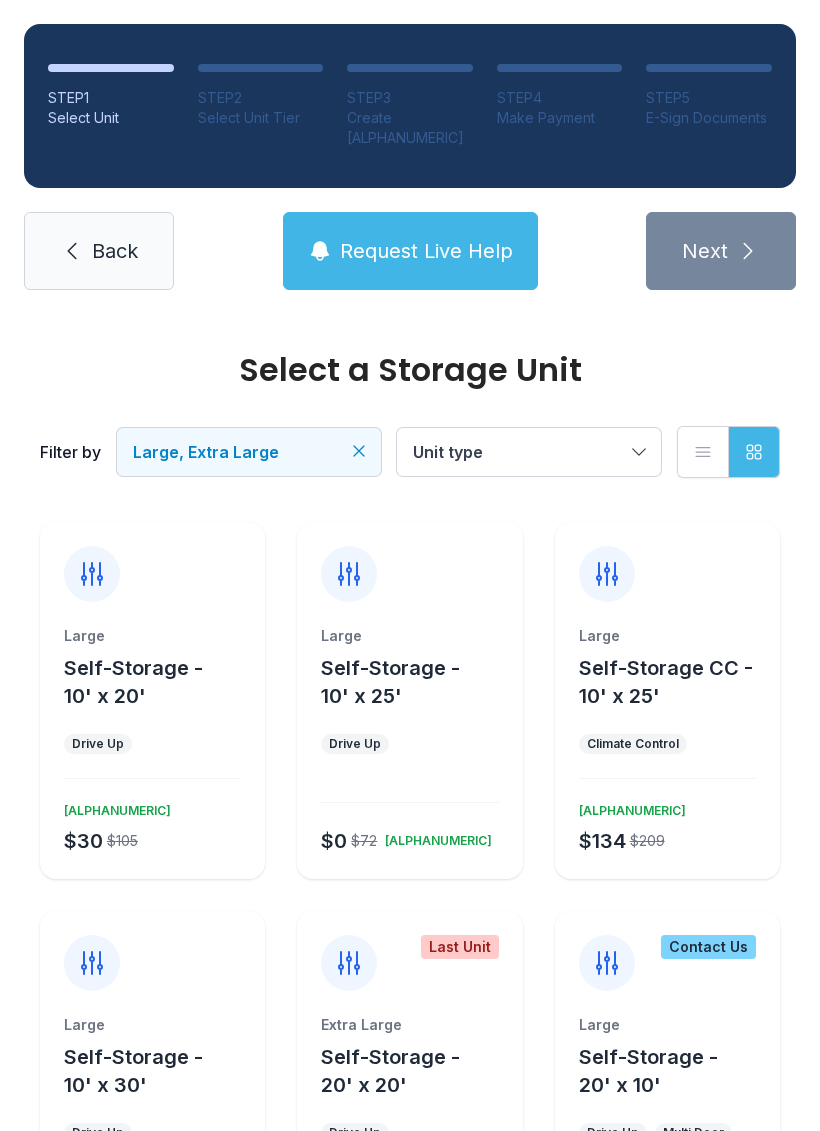 scroll, scrollTop: 0, scrollLeft: 0, axis: both 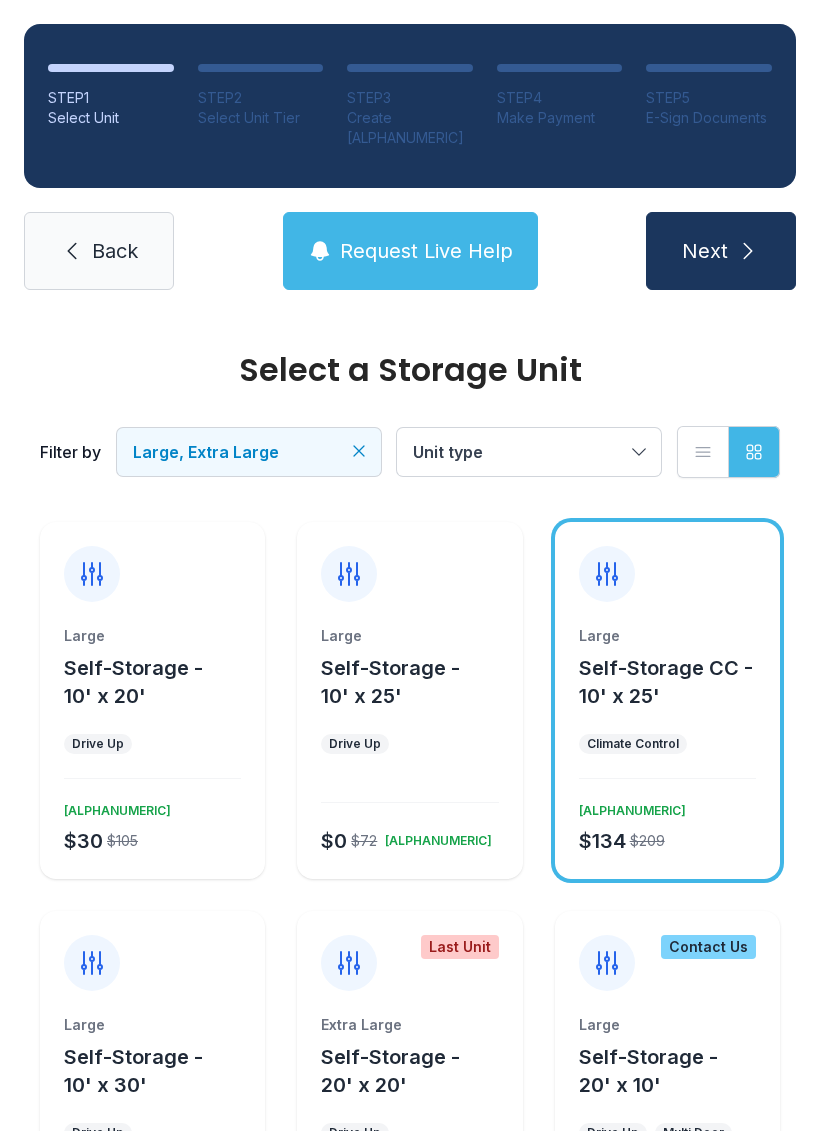 click on "[SIZE] [ALPHANUMERIC] [ALPHANUMERIC] - [NUMERIC]' [NUMERIC]' [SIZE] [ALPHANUMERIC] [PRICE] [PRICE] [ALPHANUMERIC]" at bounding box center [667, 700] 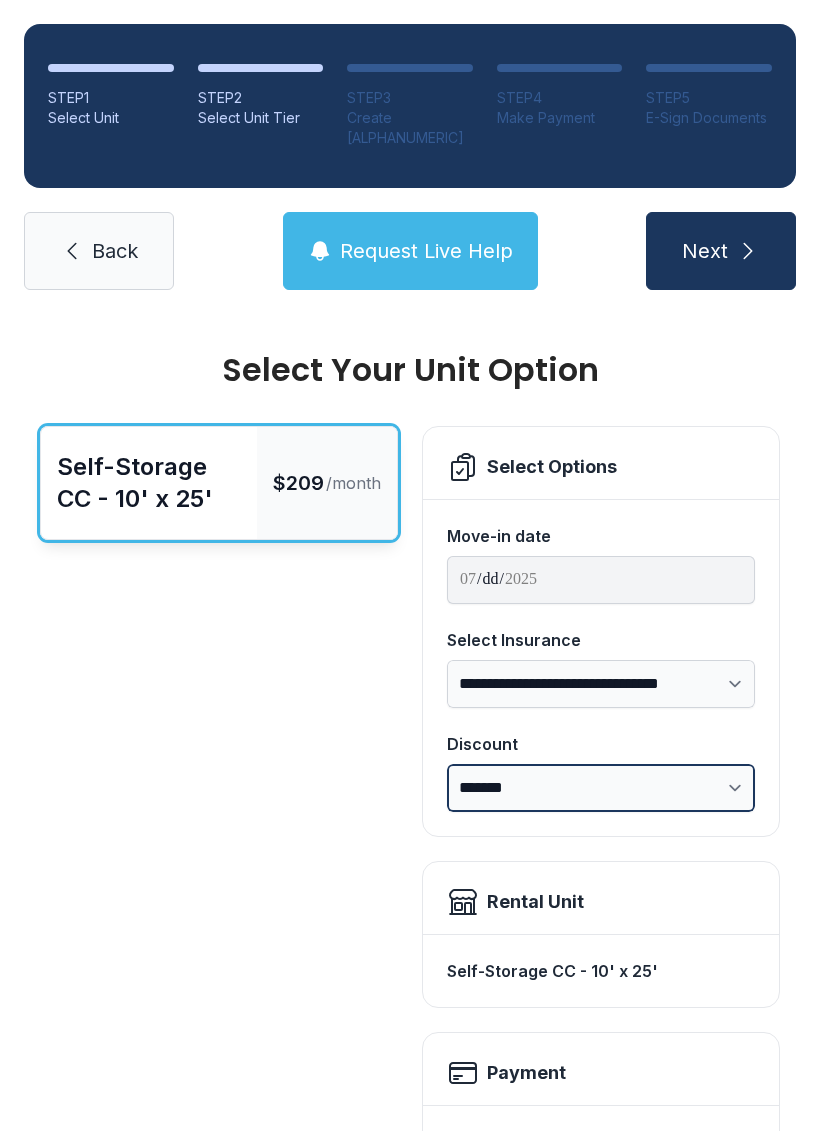 click on "[FIRST] [LAST] [FIRST] [LAST]" at bounding box center (601, 788) 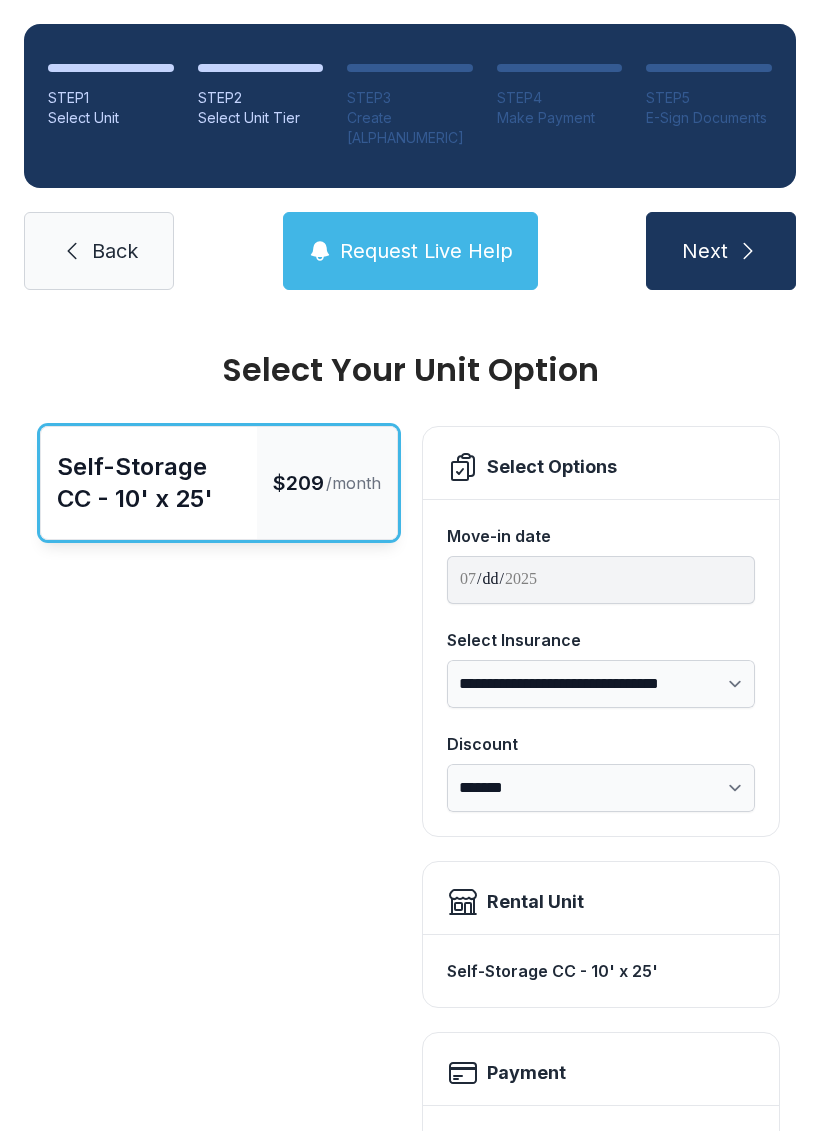 scroll, scrollTop: 0, scrollLeft: 0, axis: both 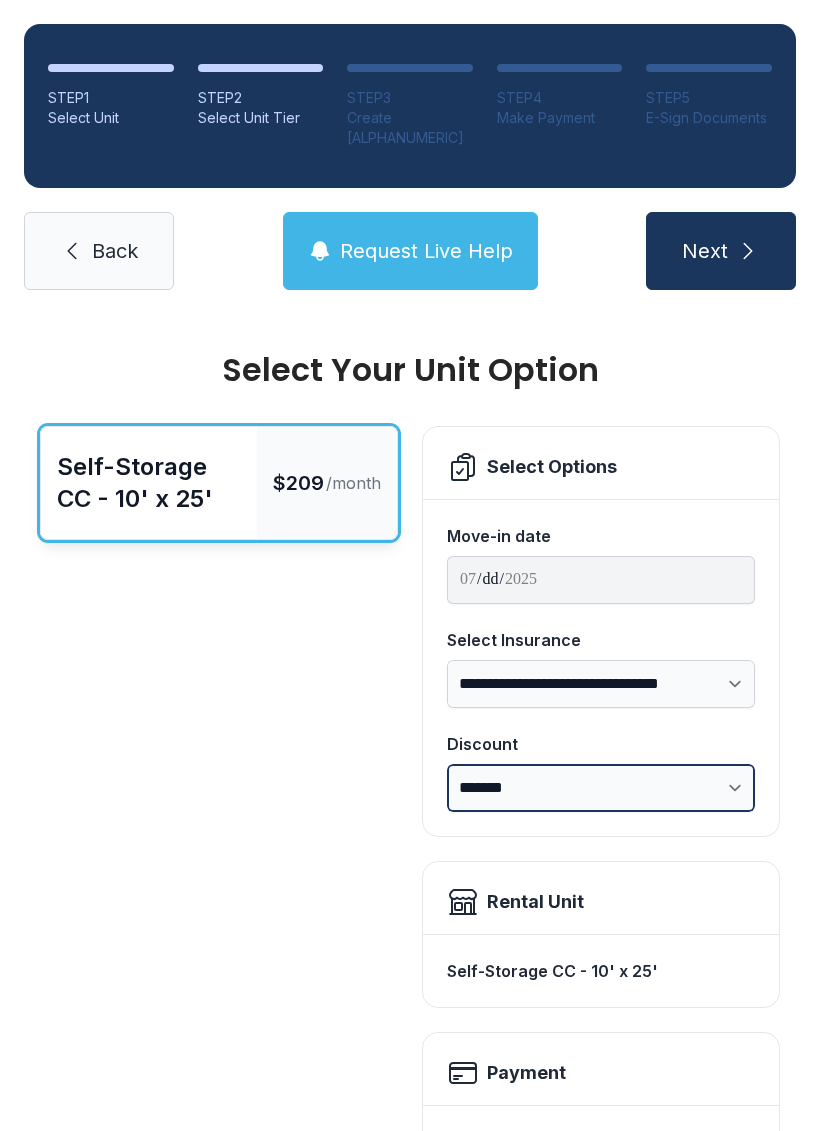 click on "[FIRST] [LAST] [FIRST] [LAST]" at bounding box center [601, 788] 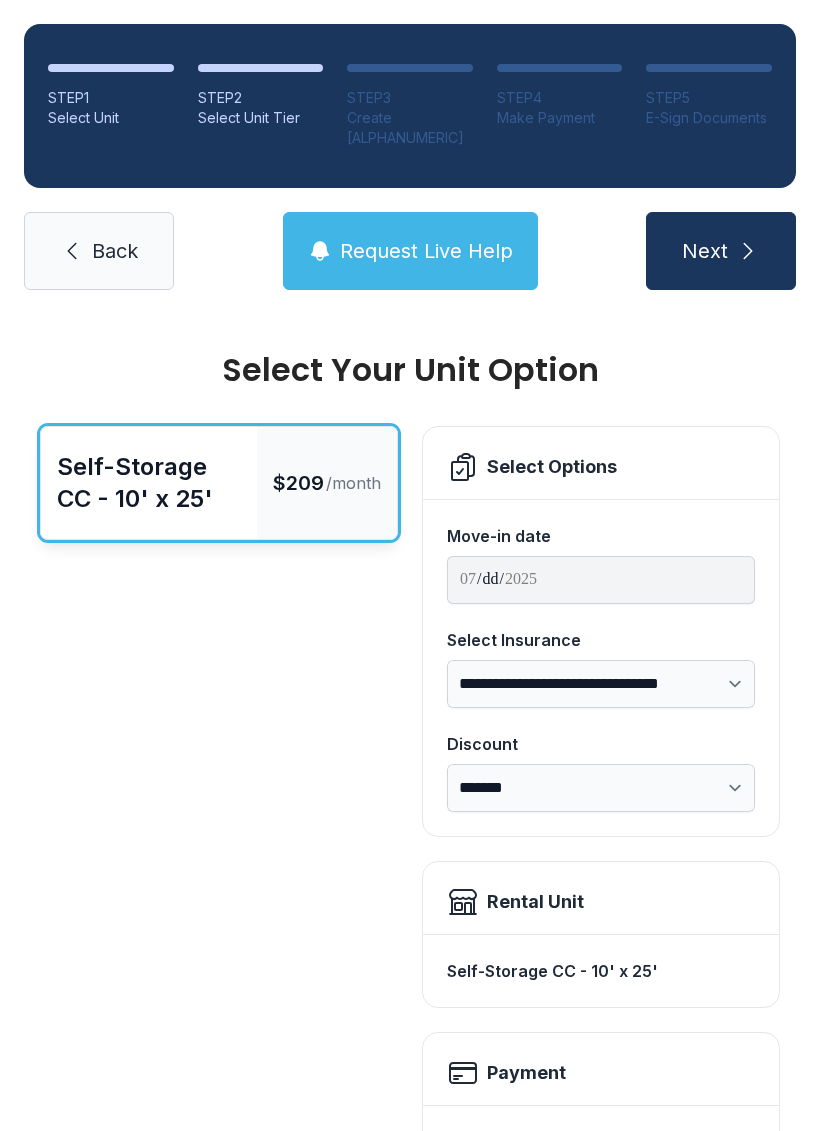 scroll, scrollTop: 0, scrollLeft: 0, axis: both 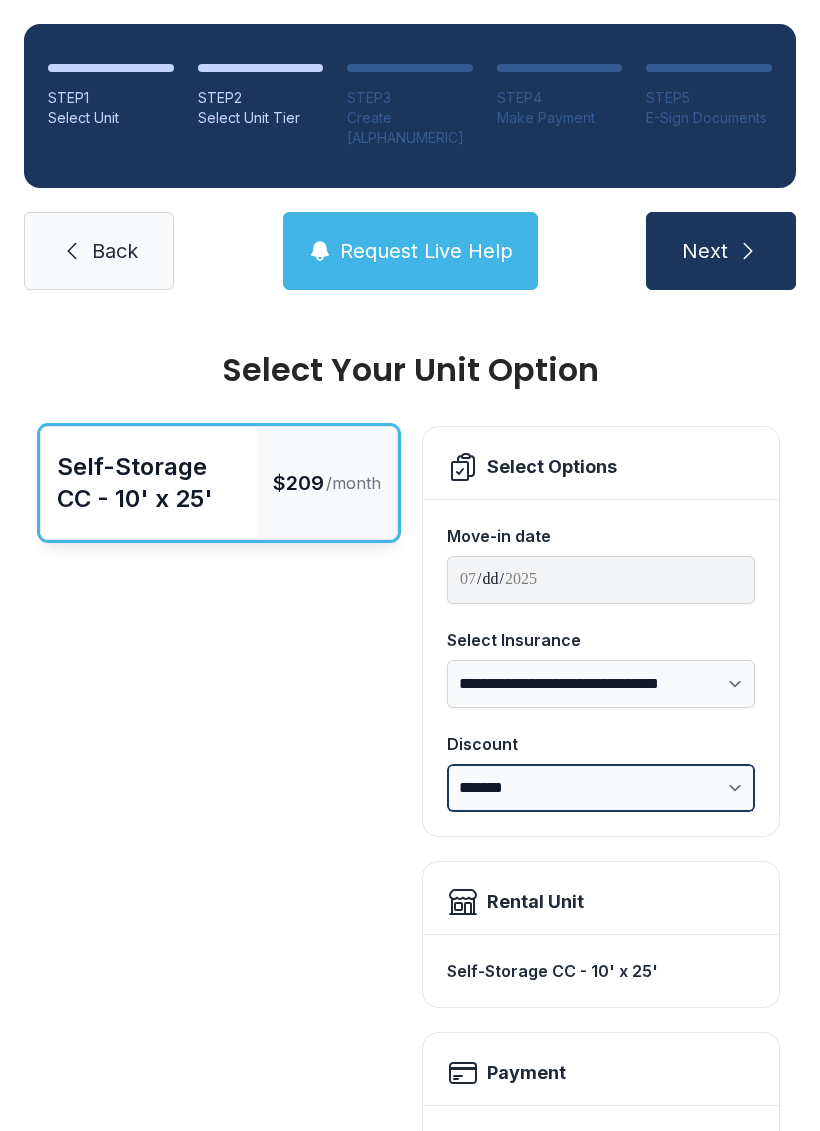 click on "[FIRST] [LAST] [FIRST] [LAST]" at bounding box center (601, 788) 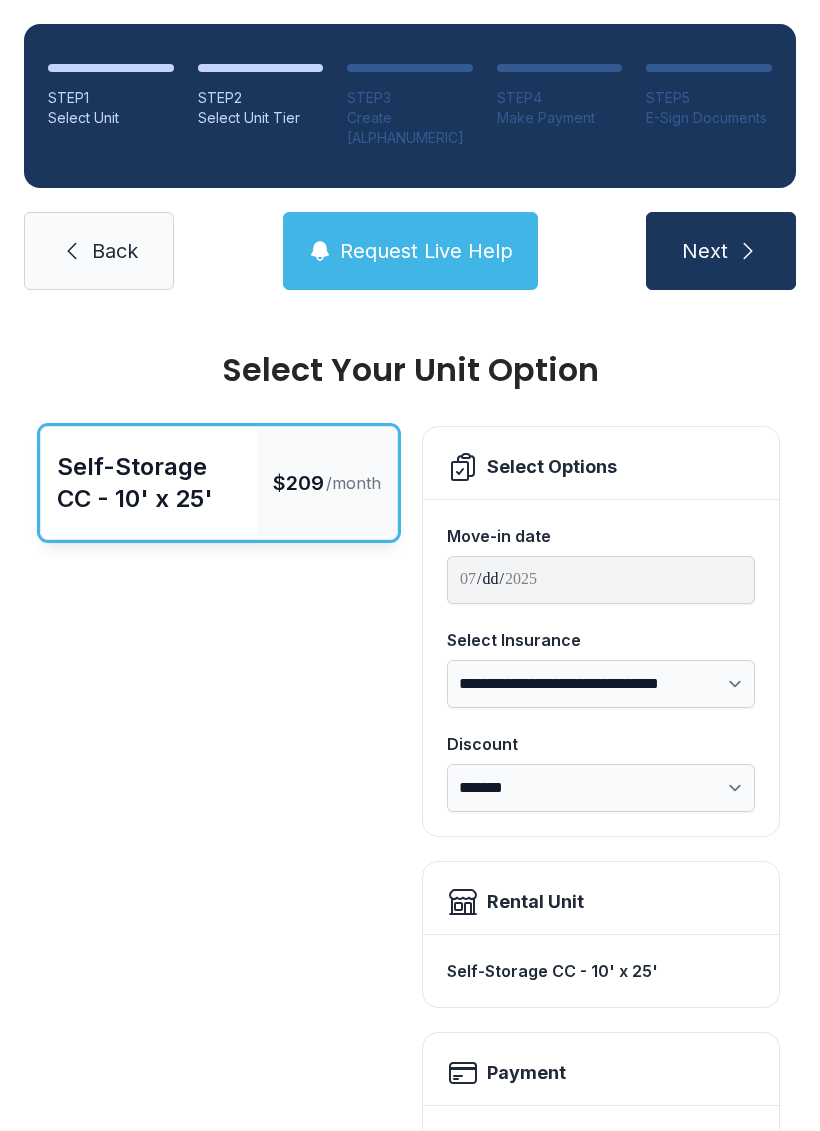 scroll, scrollTop: 0, scrollLeft: 0, axis: both 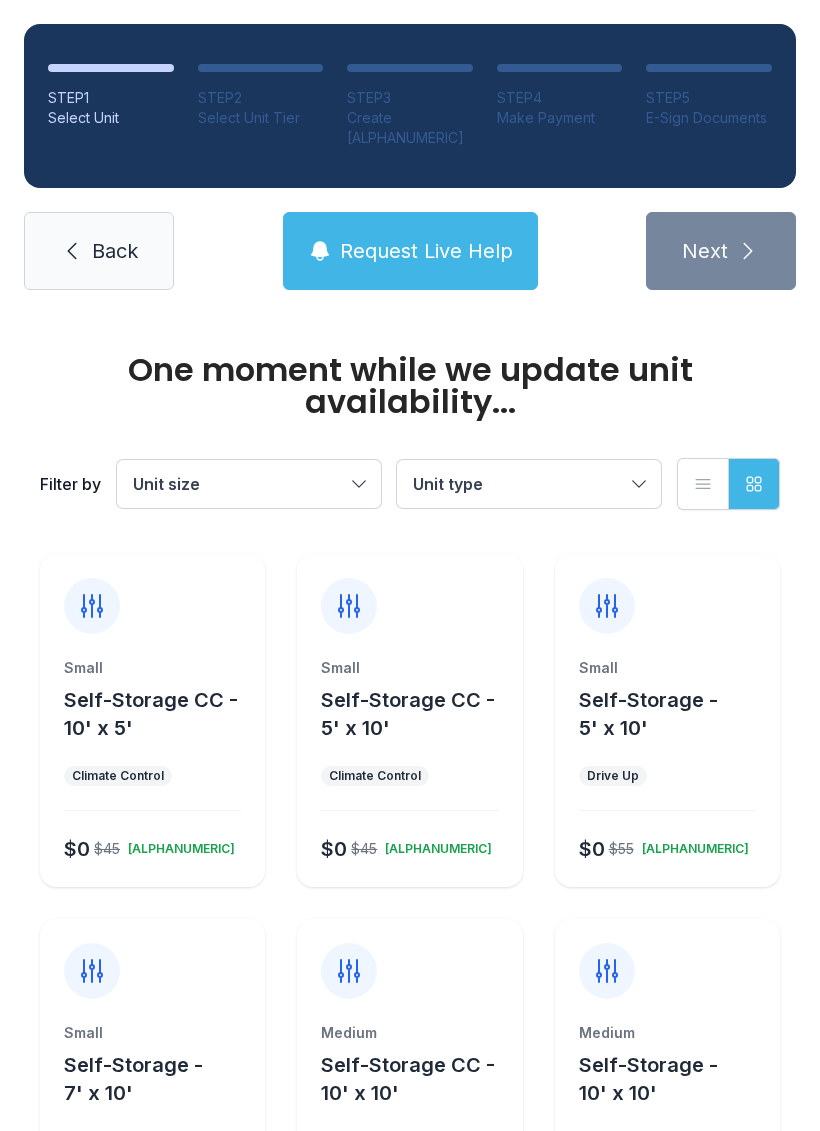 click on "Unit size" at bounding box center (249, 484) 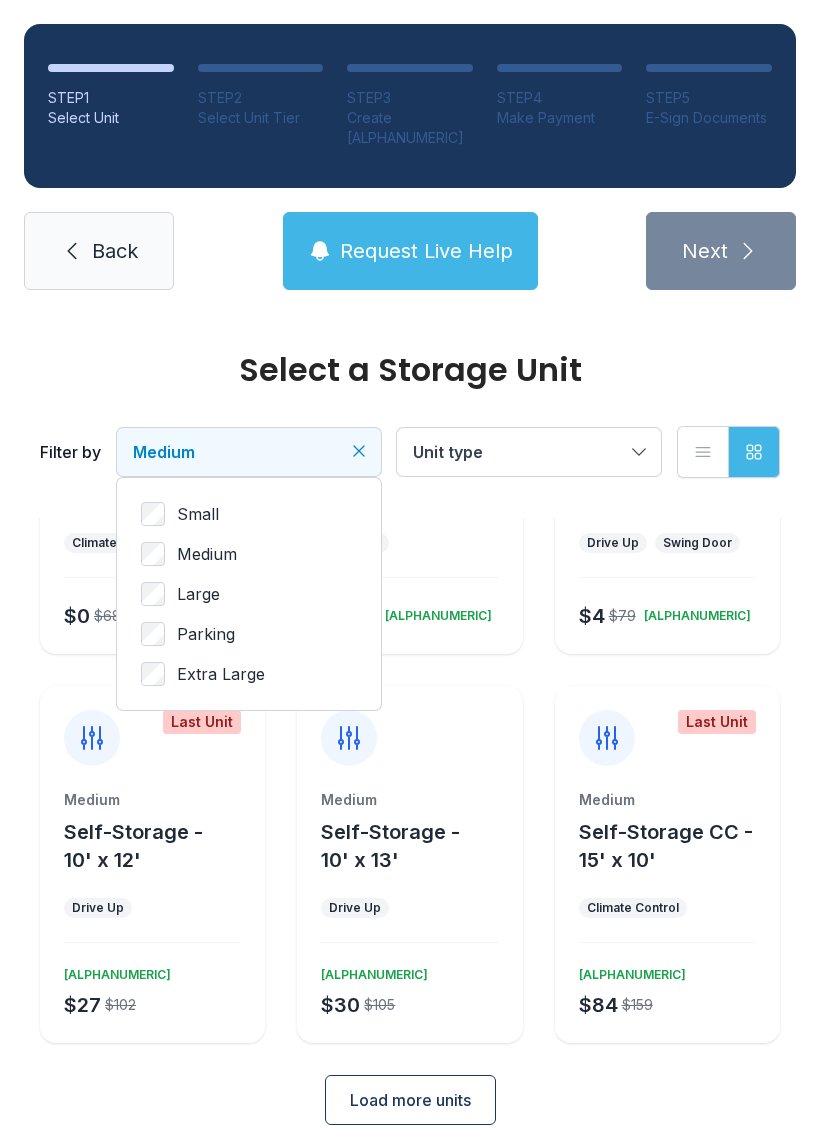 scroll, scrollTop: 182, scrollLeft: 0, axis: vertical 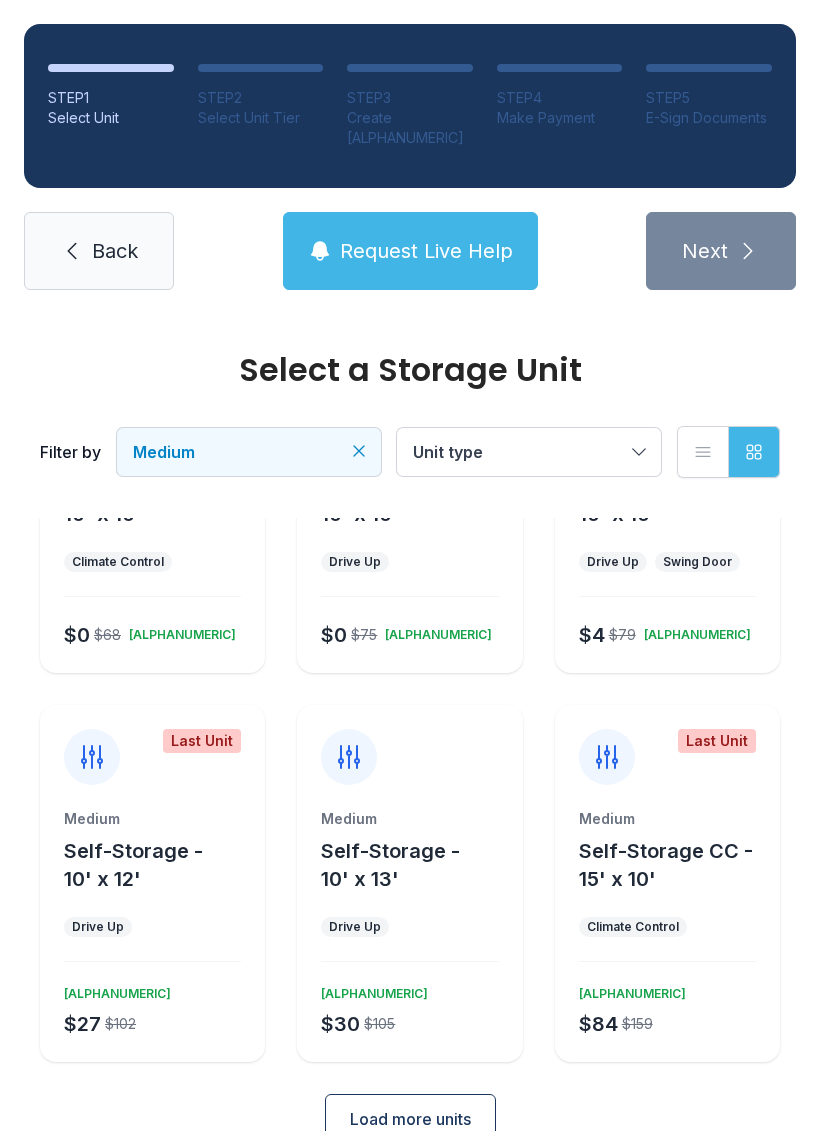 click on "Medium" at bounding box center [152, 454] 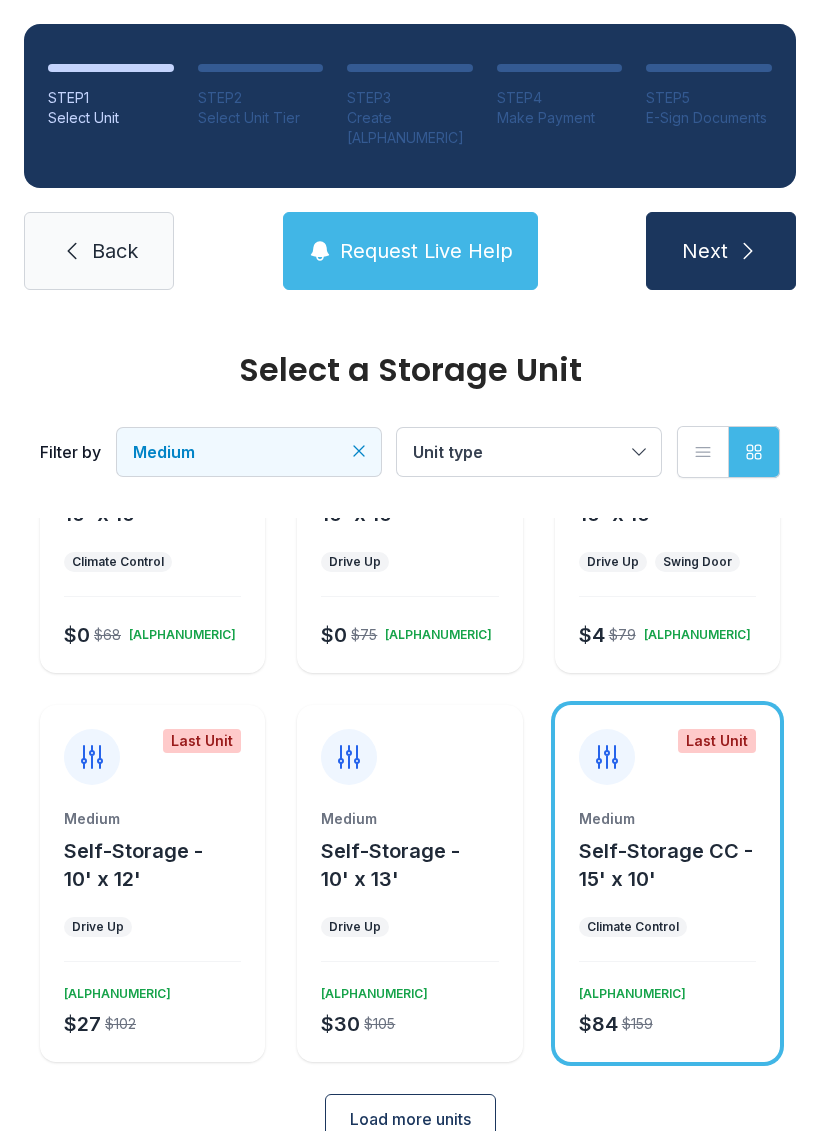 click on "Next" at bounding box center (721, 251) 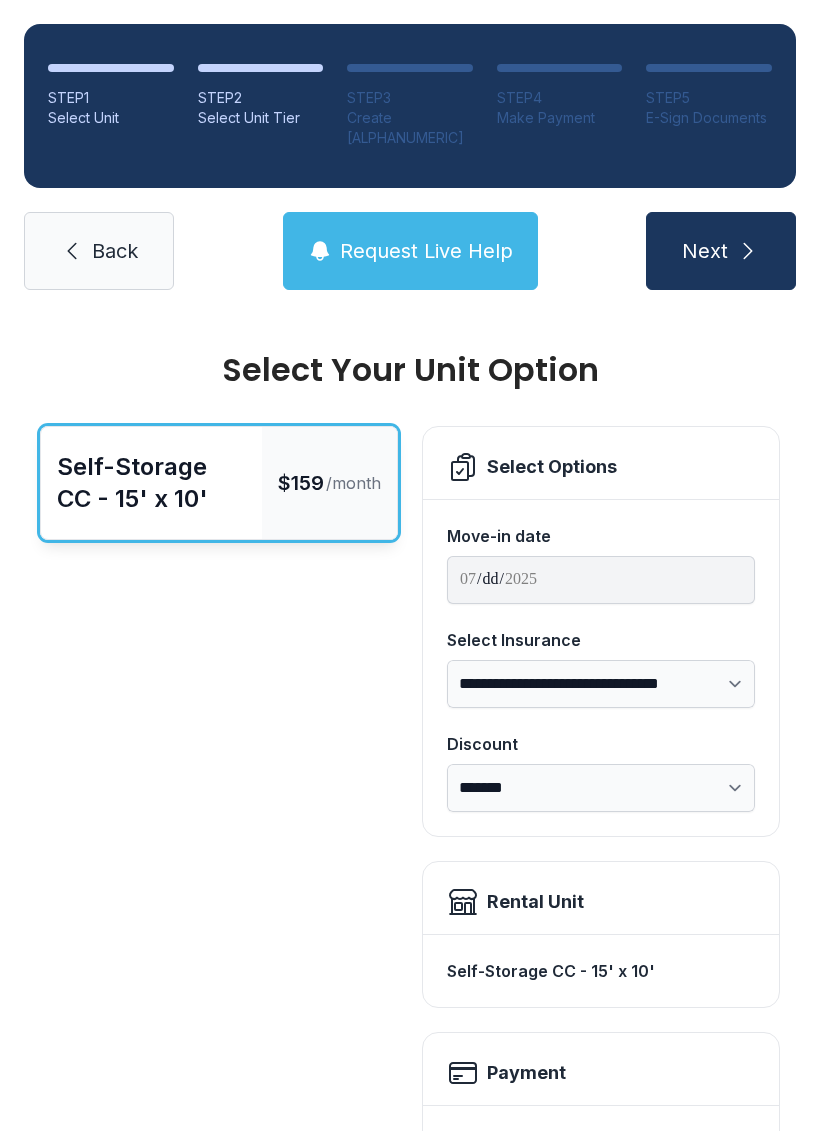 scroll, scrollTop: 0, scrollLeft: 0, axis: both 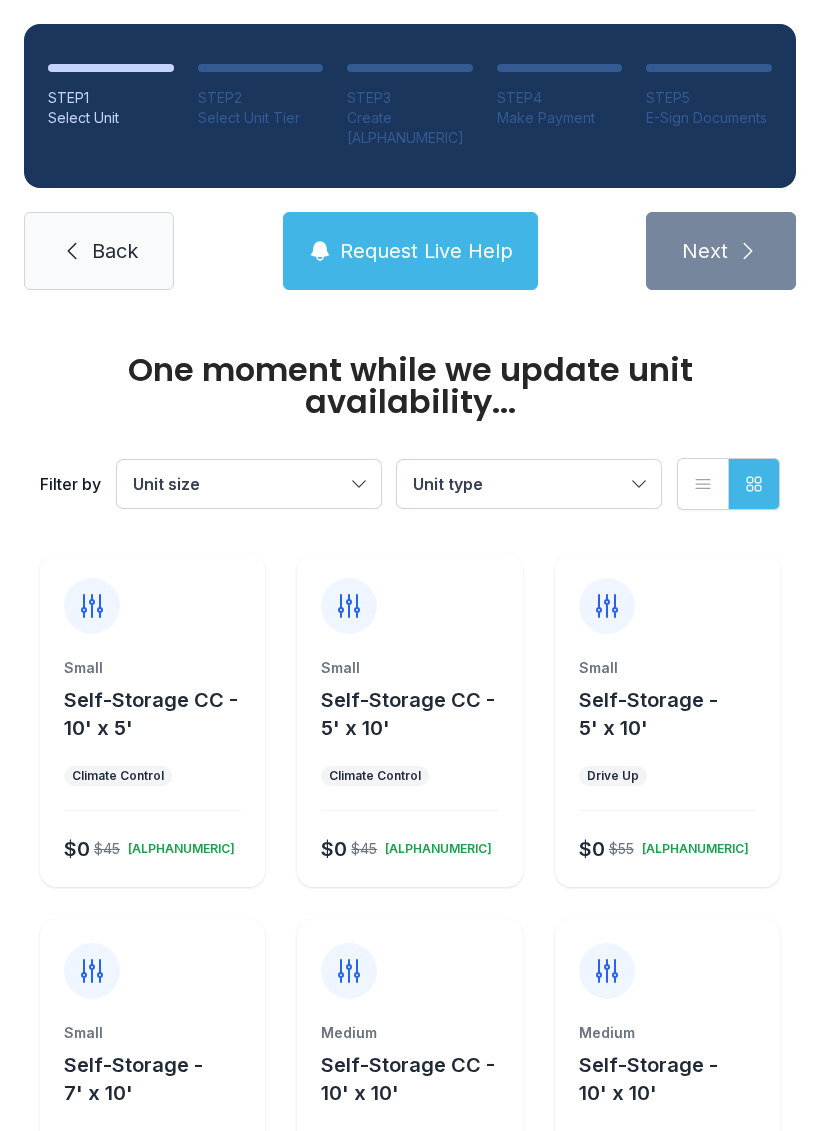 click on "Unit type" at bounding box center (519, 484) 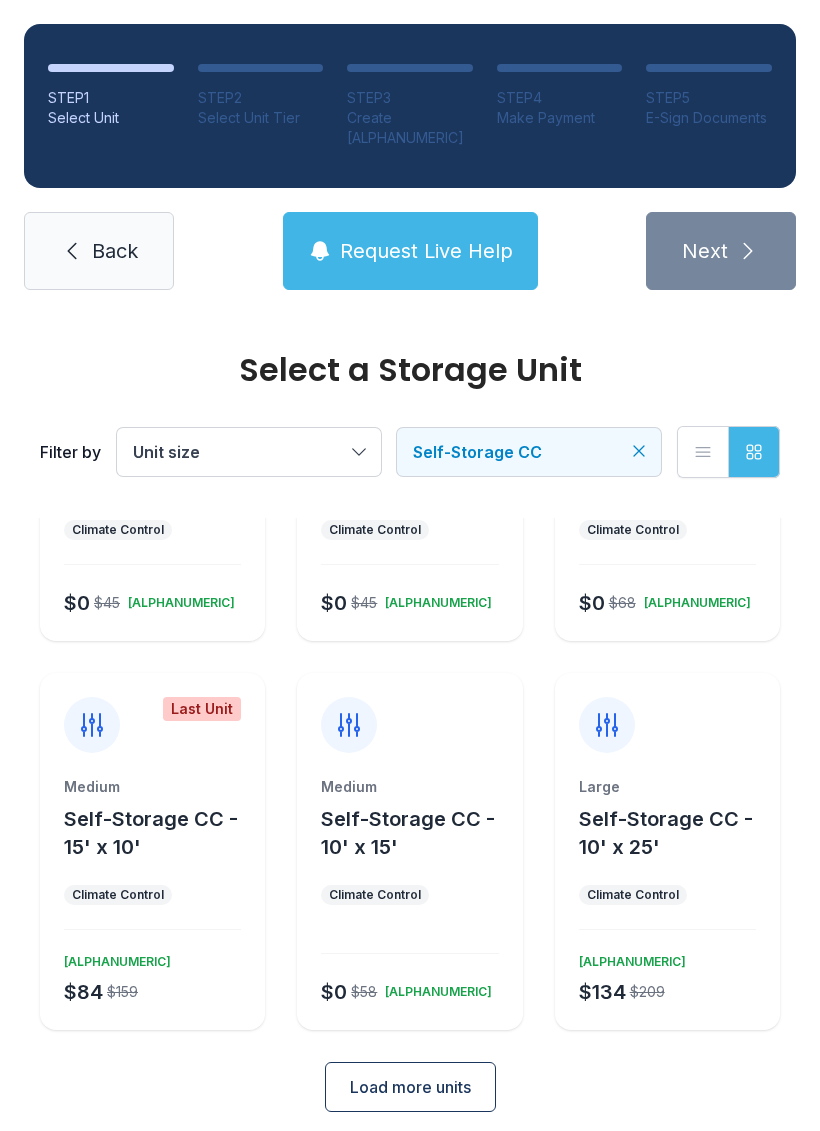 scroll, scrollTop: 182, scrollLeft: 0, axis: vertical 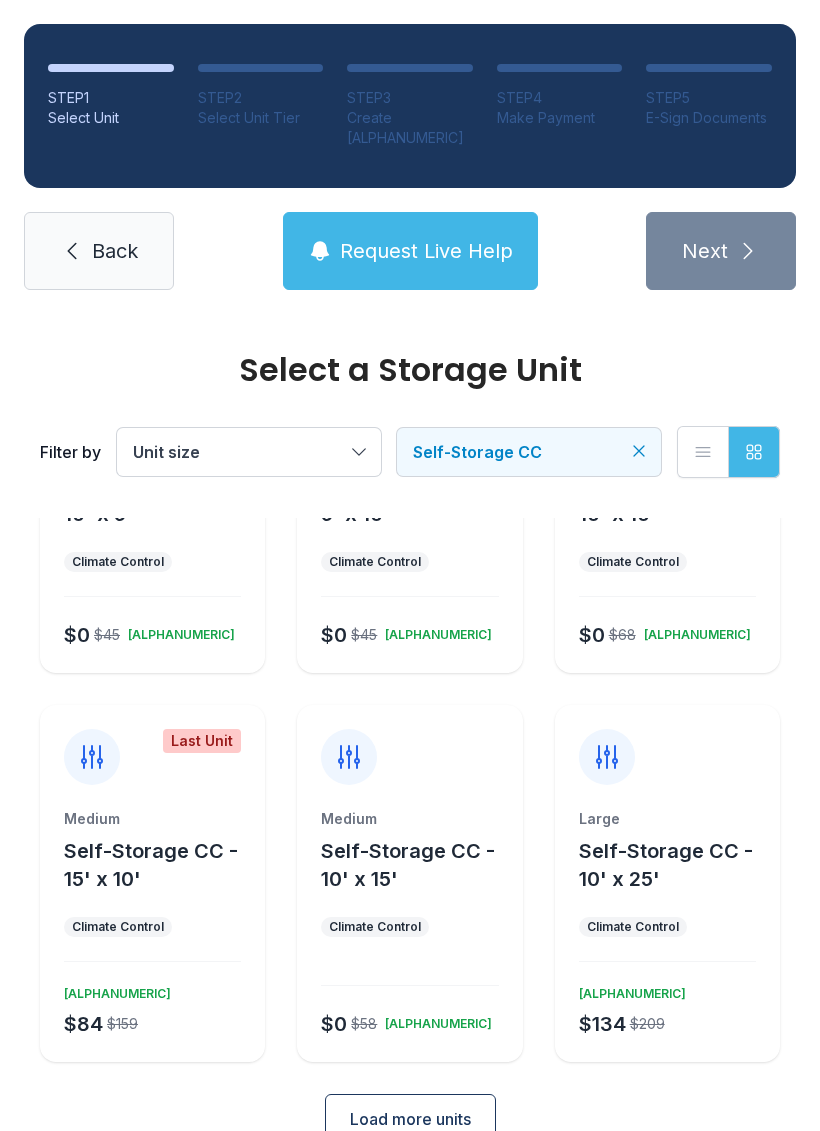 click on "Climate Control" at bounding box center [152, 562] 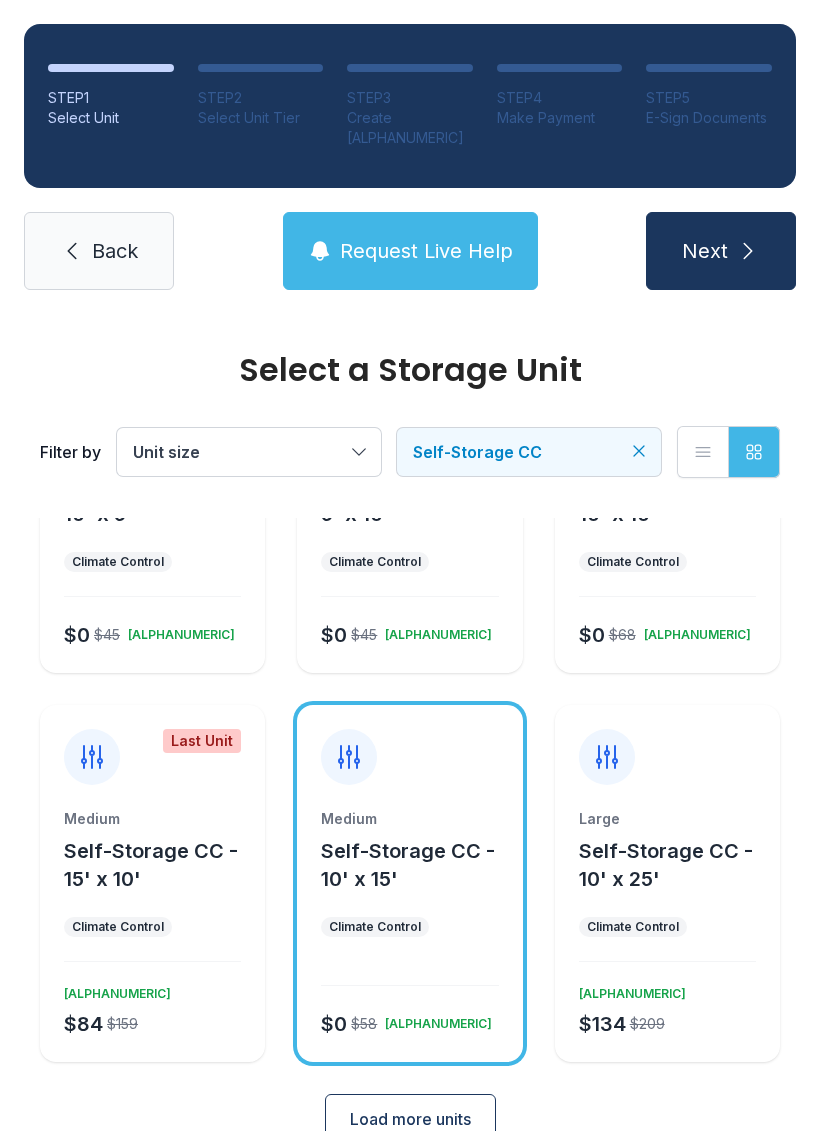 click on "Next" at bounding box center [705, 251] 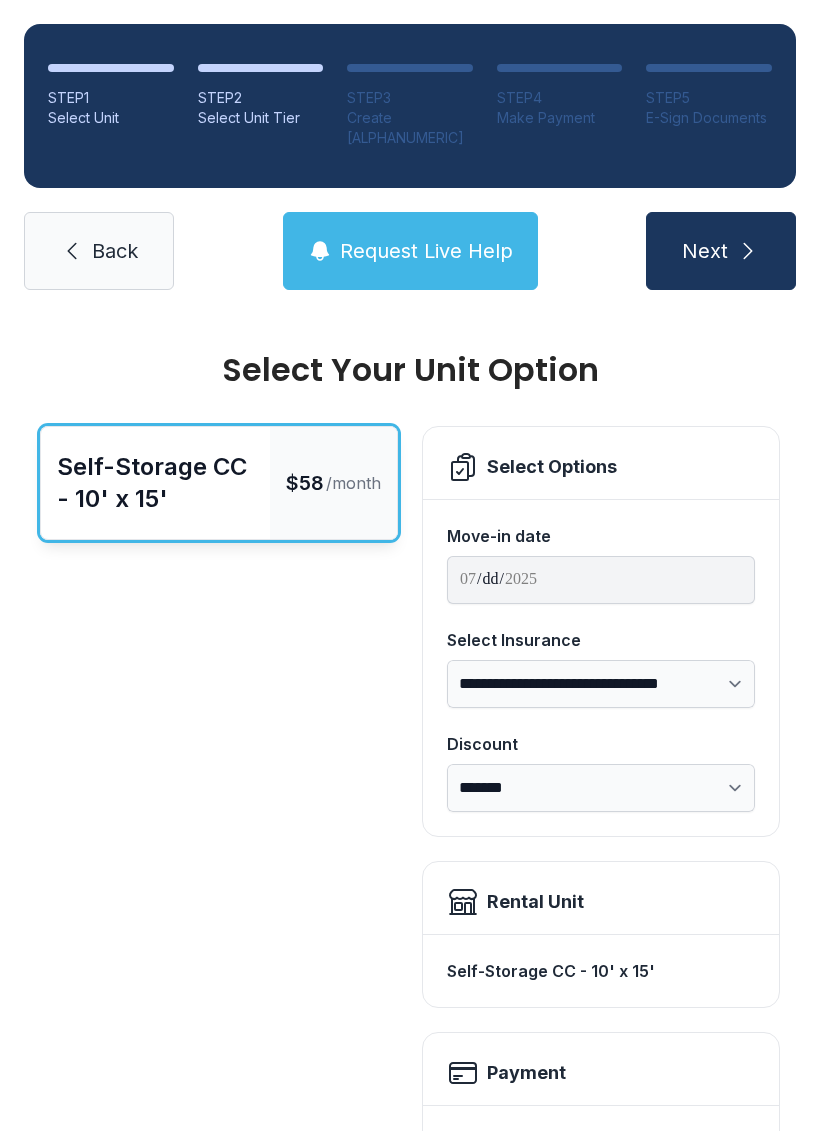 scroll, scrollTop: 0, scrollLeft: 0, axis: both 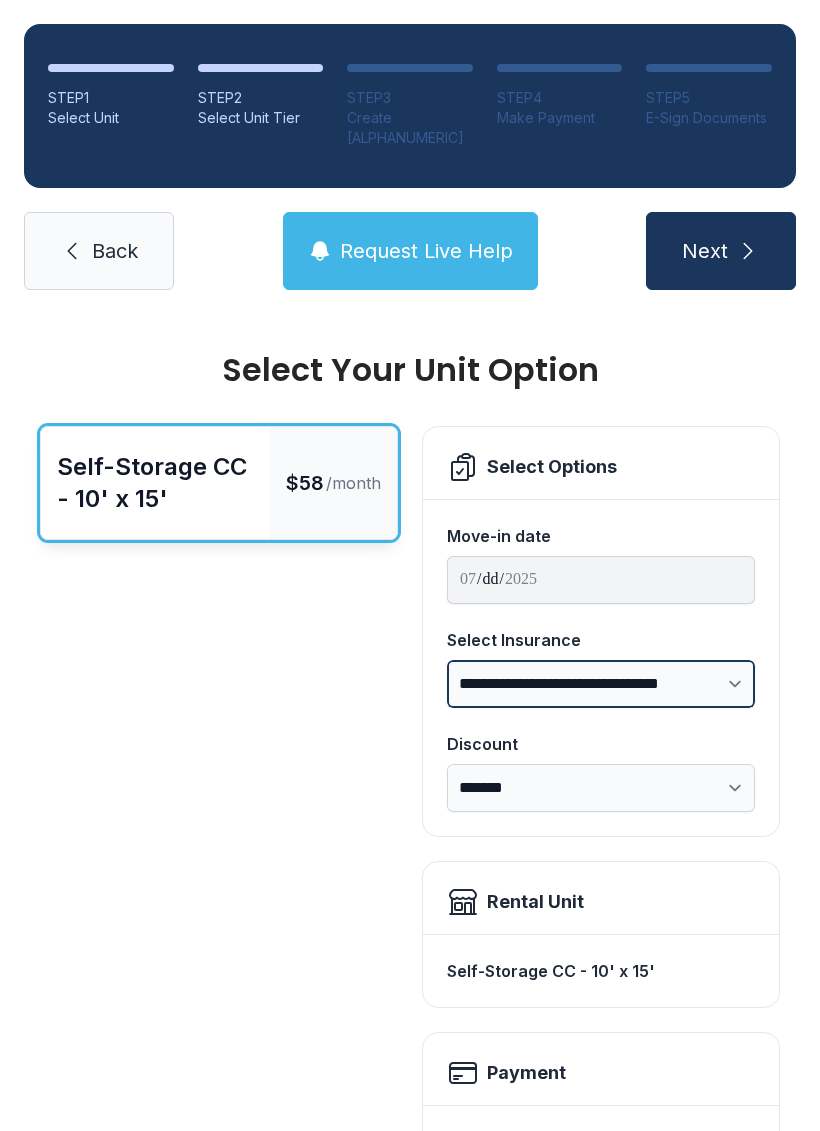 click on "**********" at bounding box center (601, 684) 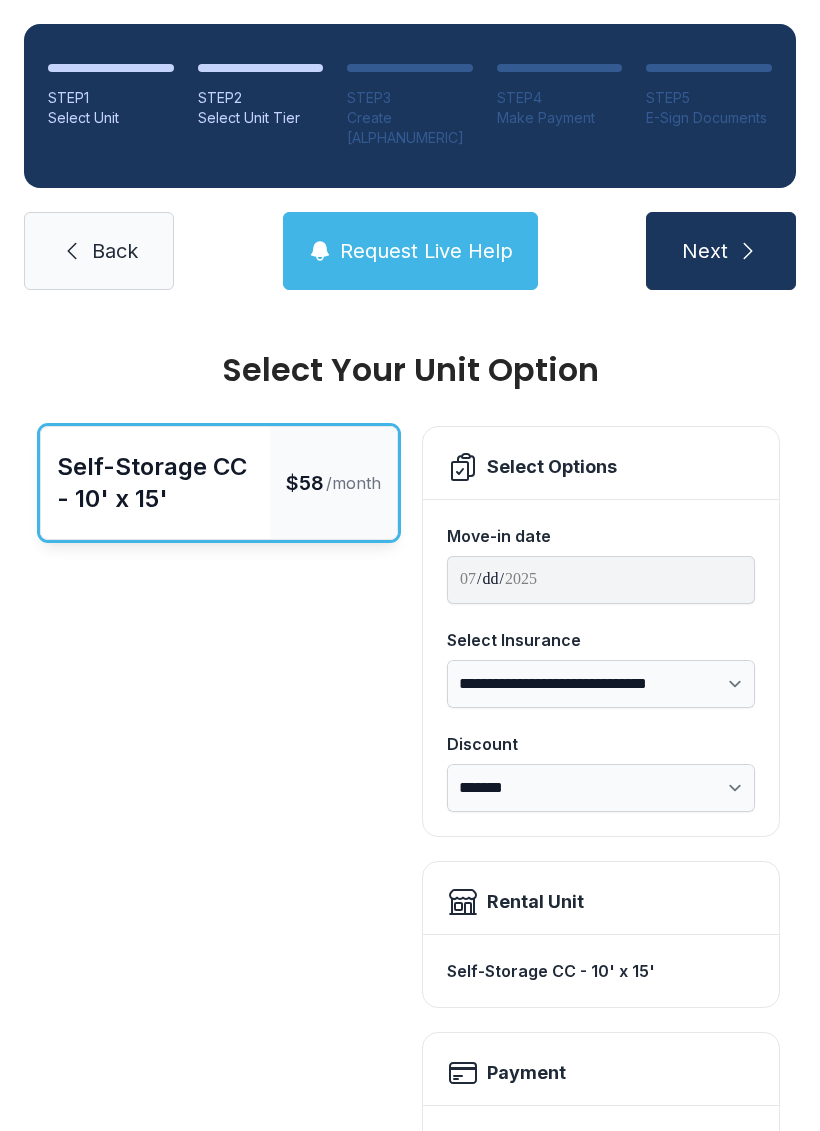 scroll, scrollTop: 0, scrollLeft: 0, axis: both 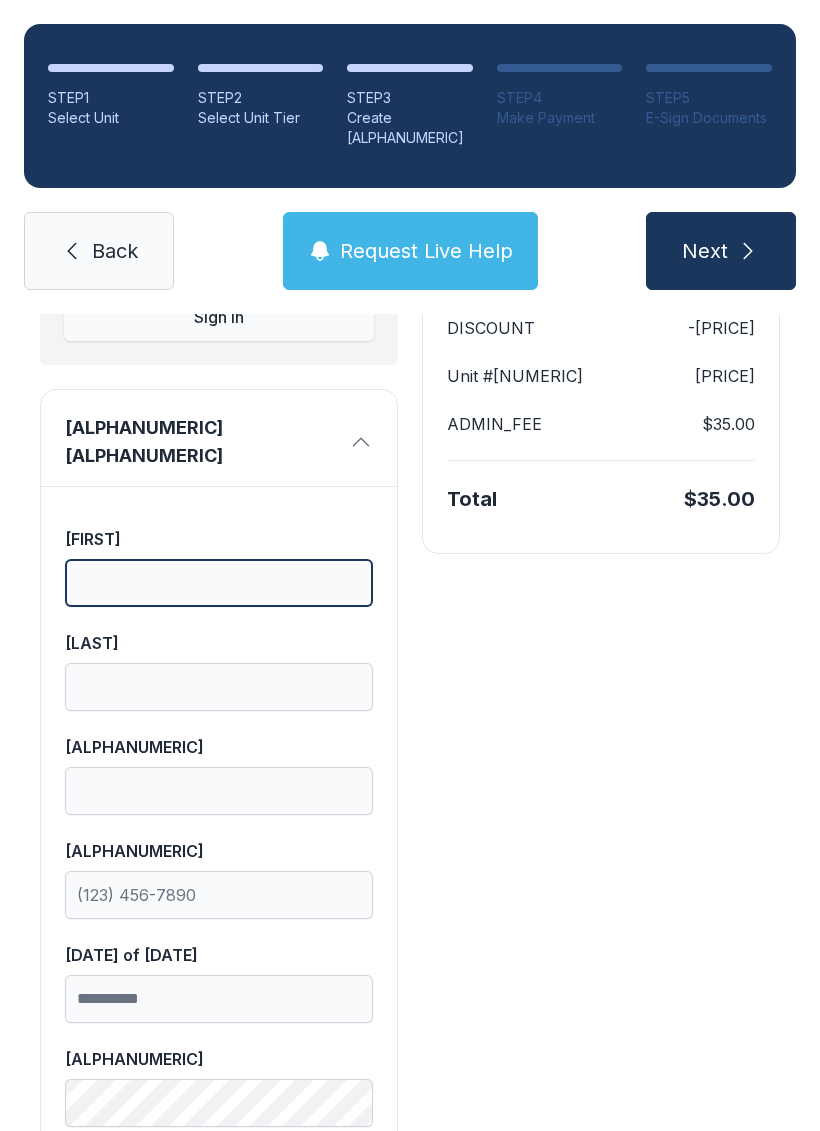 click on "[FIRST]" at bounding box center [219, 583] 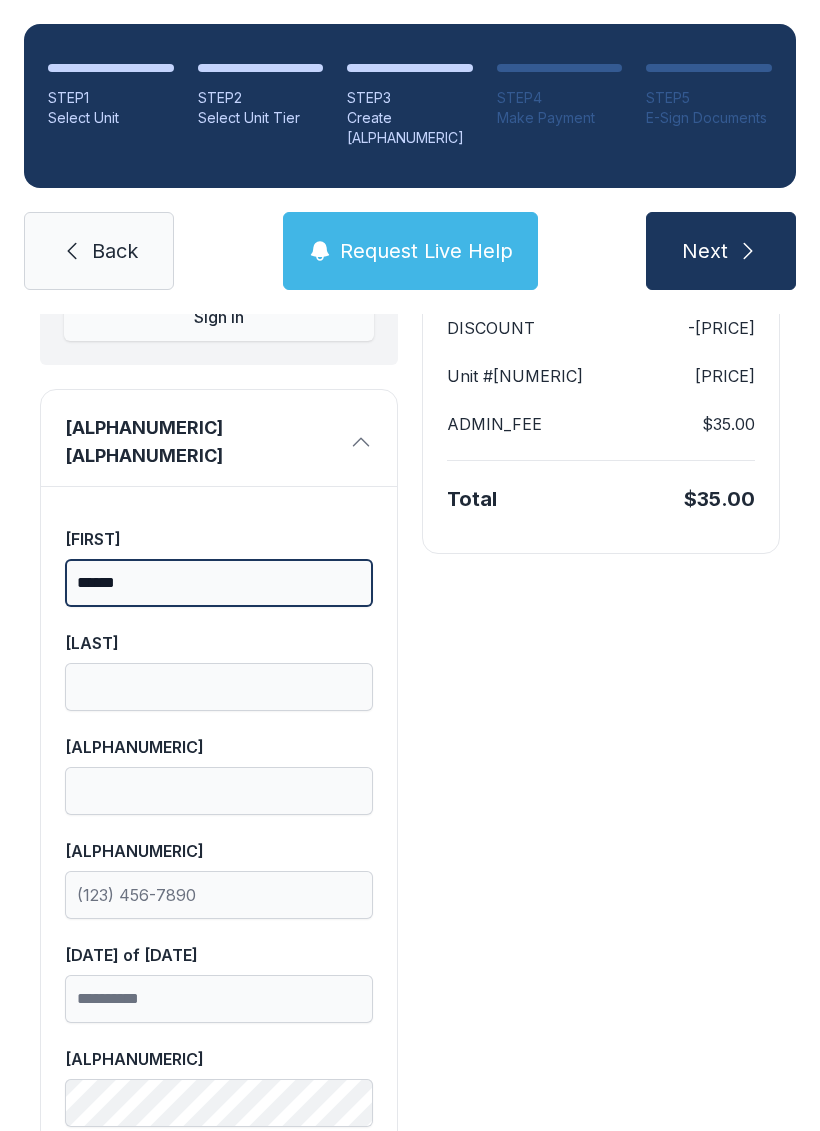 type on "******" 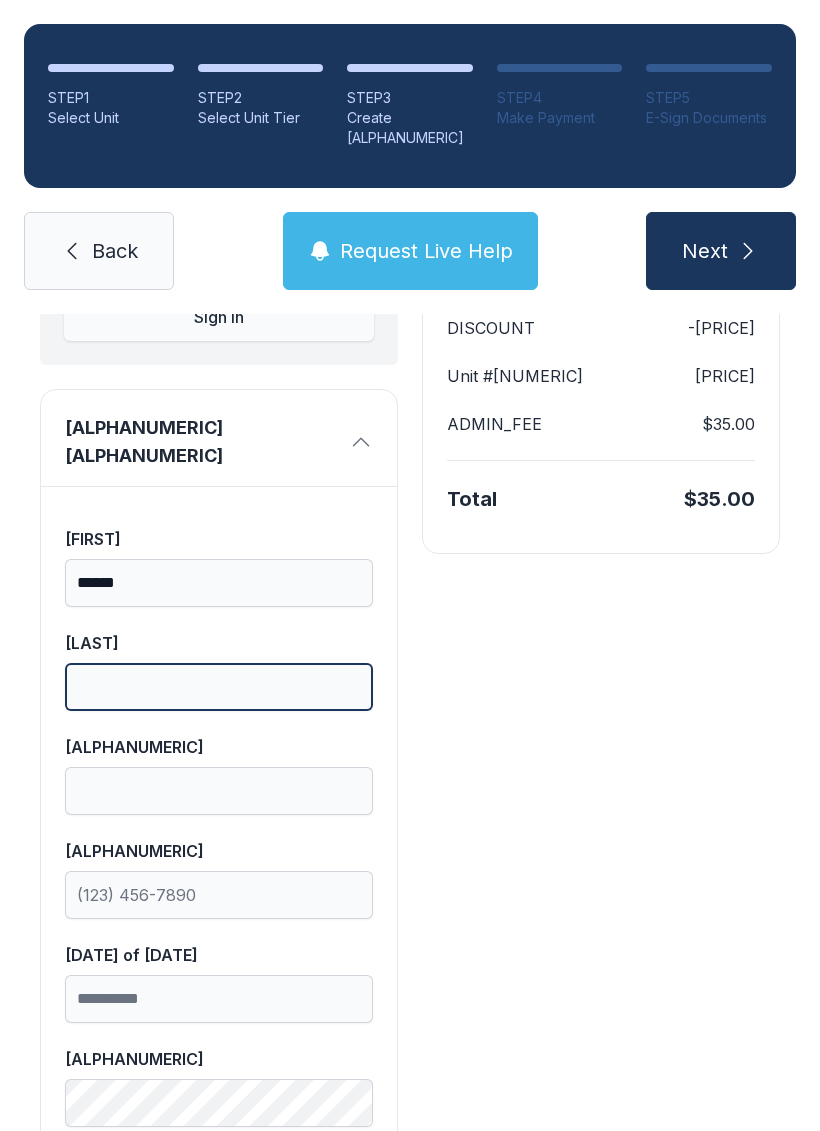 click on "[LAST]" at bounding box center [219, 687] 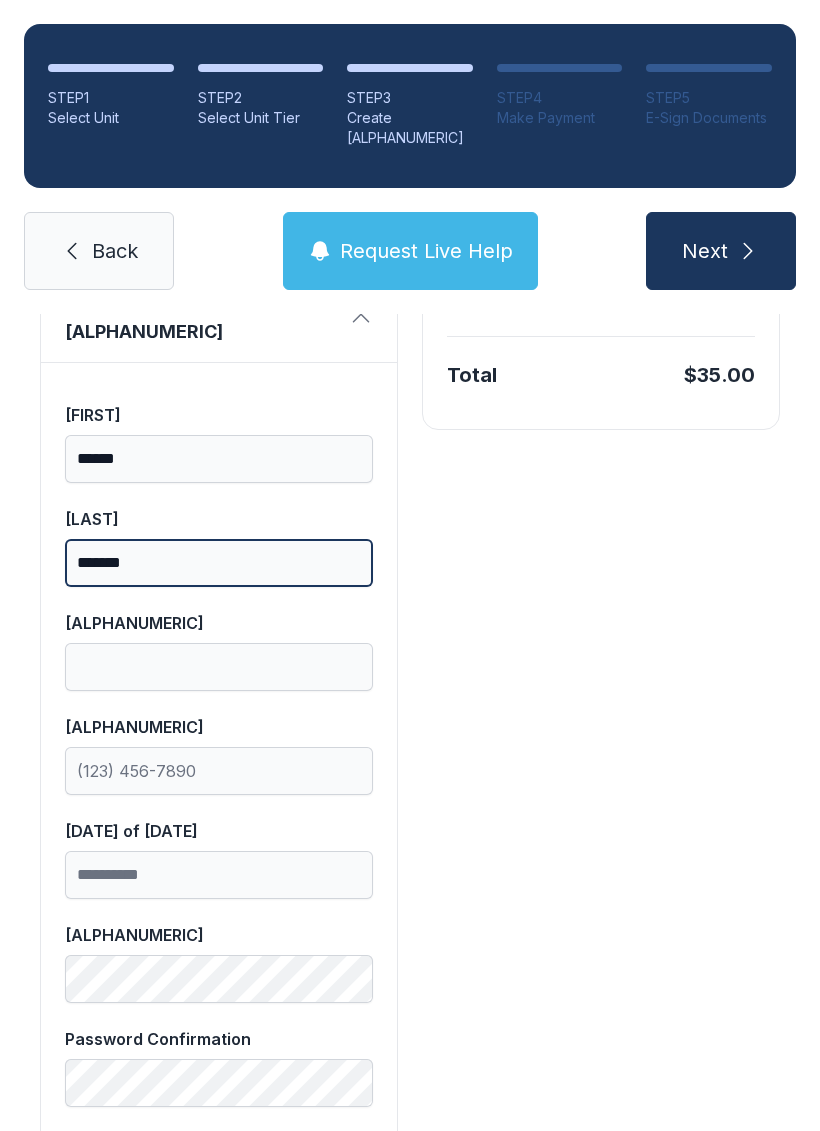 scroll, scrollTop: 398, scrollLeft: 0, axis: vertical 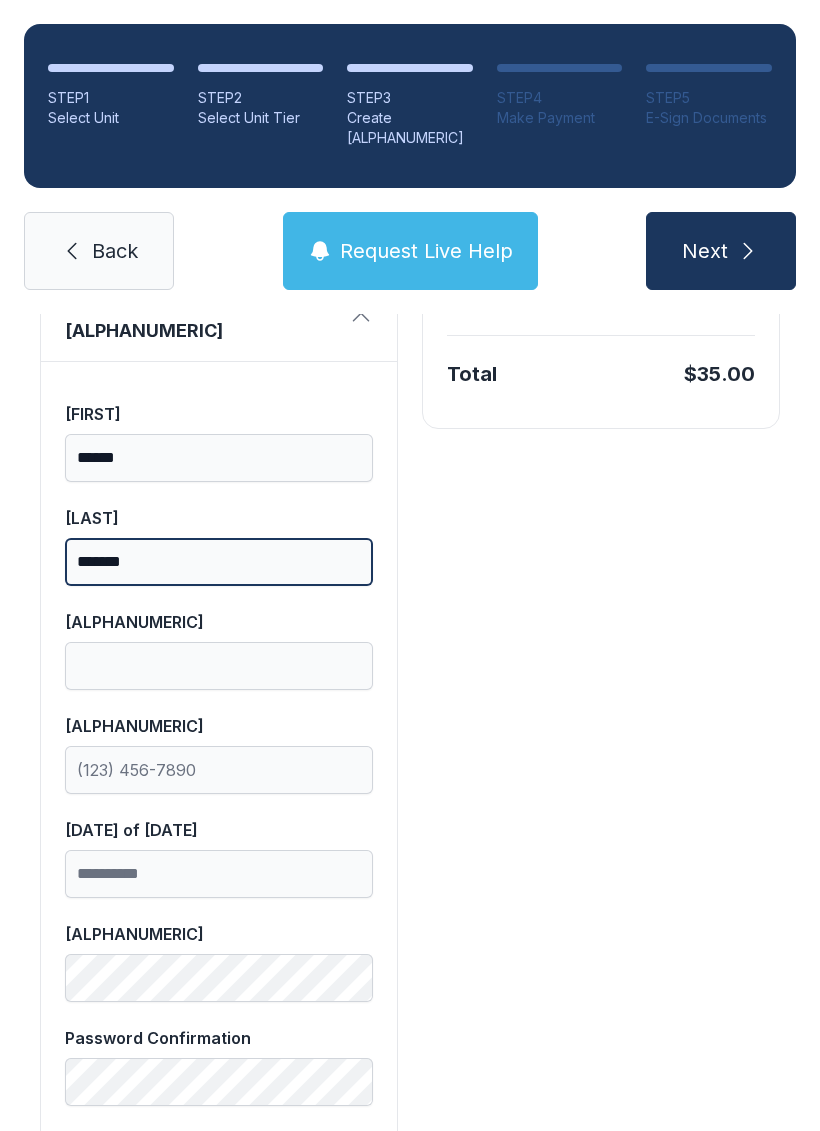 type on "*******" 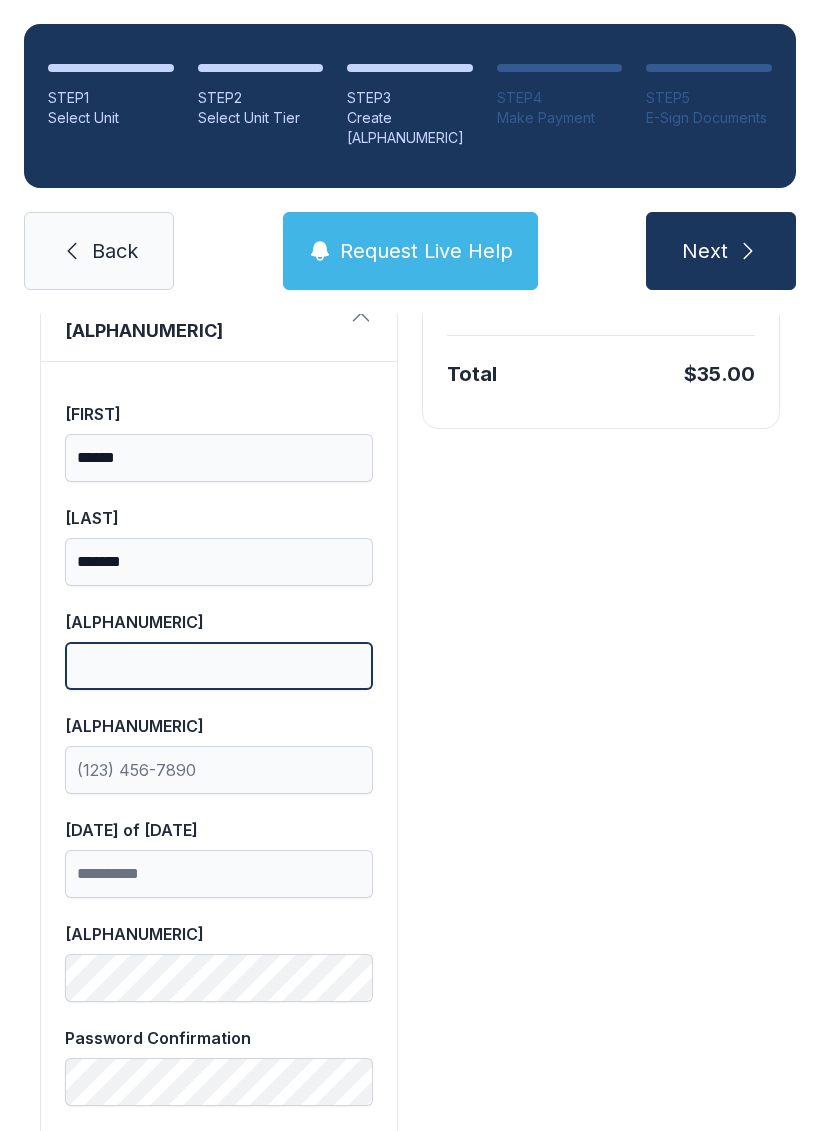 click on "[ALPHANUMERIC]" at bounding box center (219, 666) 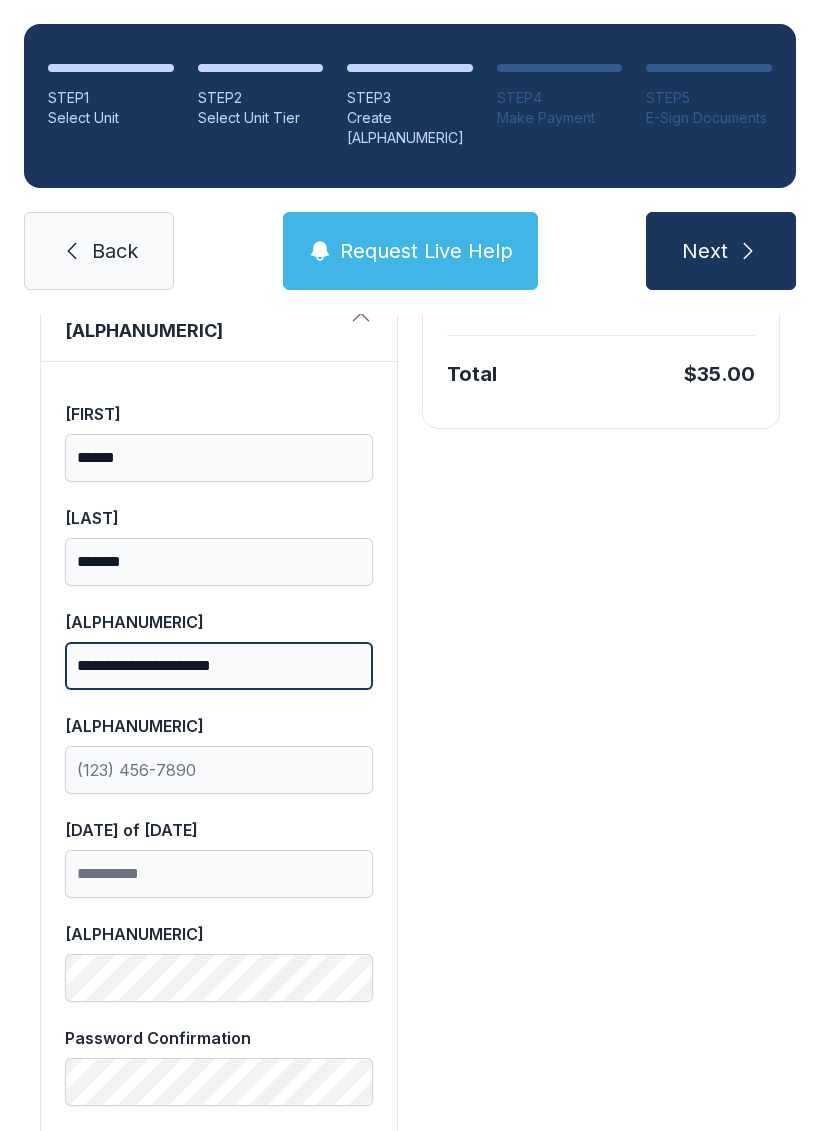 type on "**********" 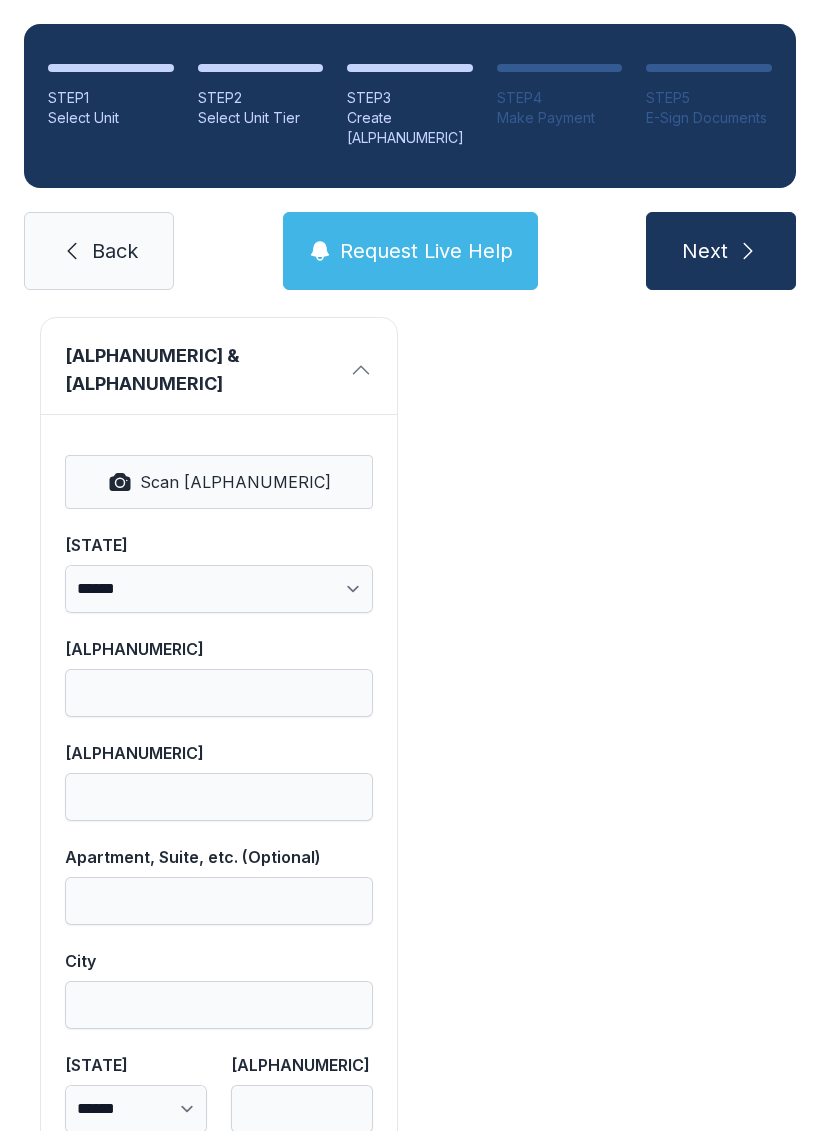 scroll, scrollTop: 1250, scrollLeft: 0, axis: vertical 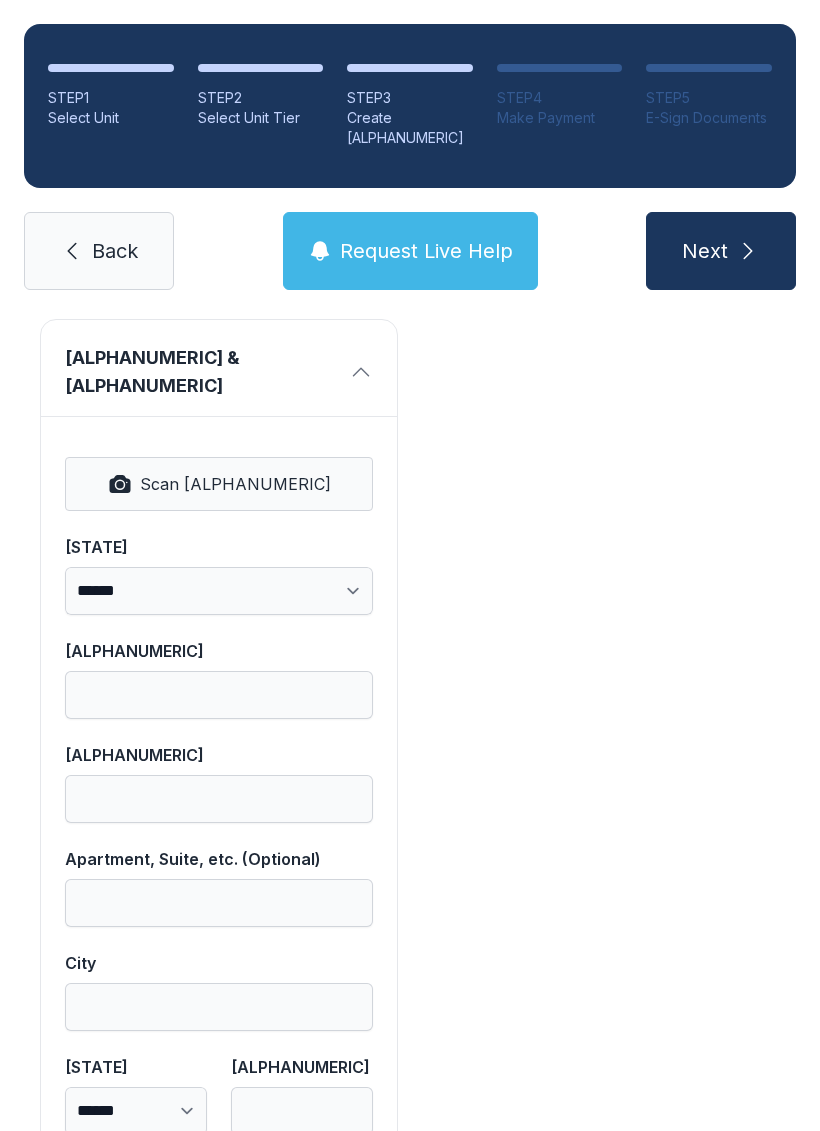 click on "Back" at bounding box center (115, 251) 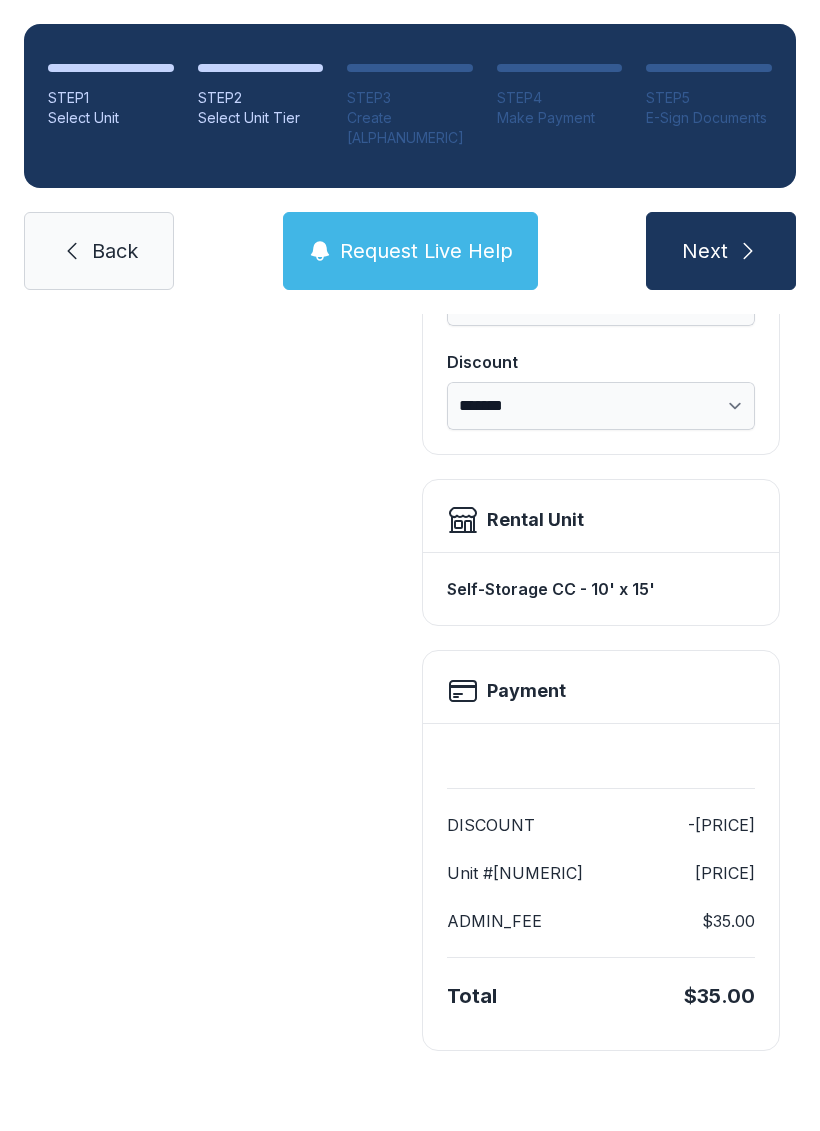 scroll, scrollTop: 0, scrollLeft: 0, axis: both 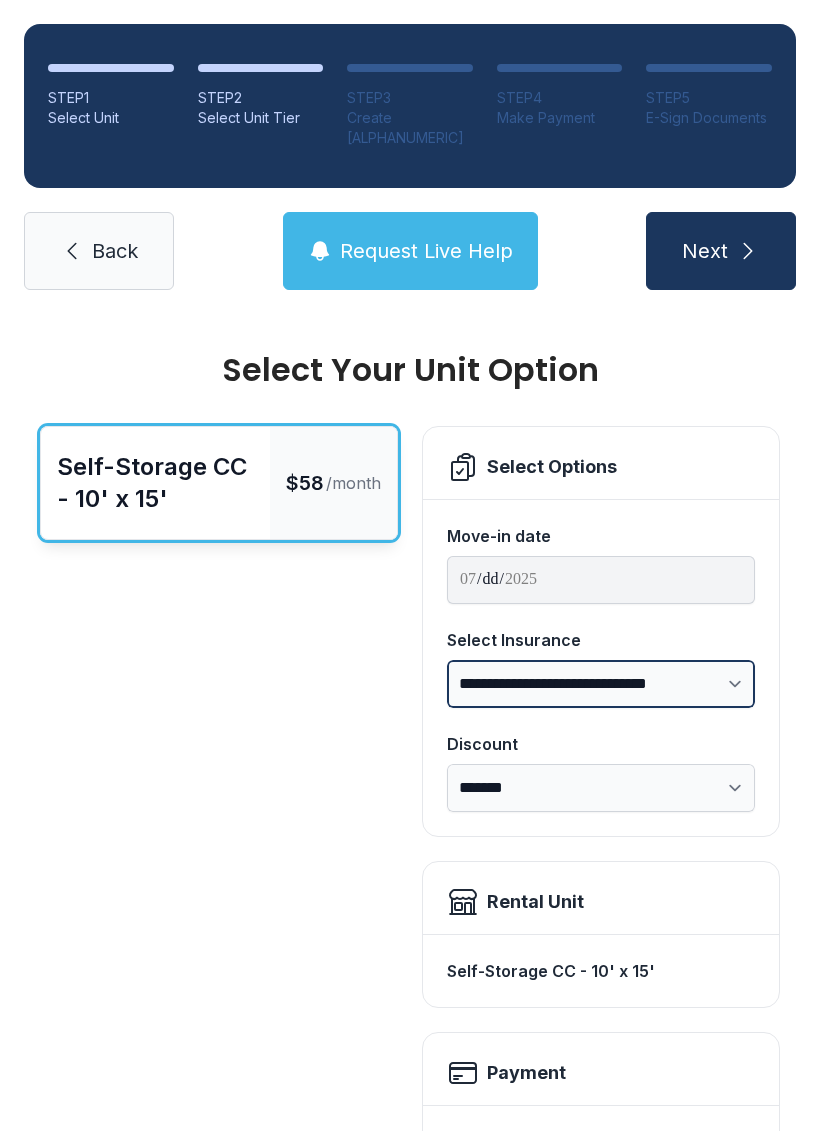 click on "**********" at bounding box center [601, 684] 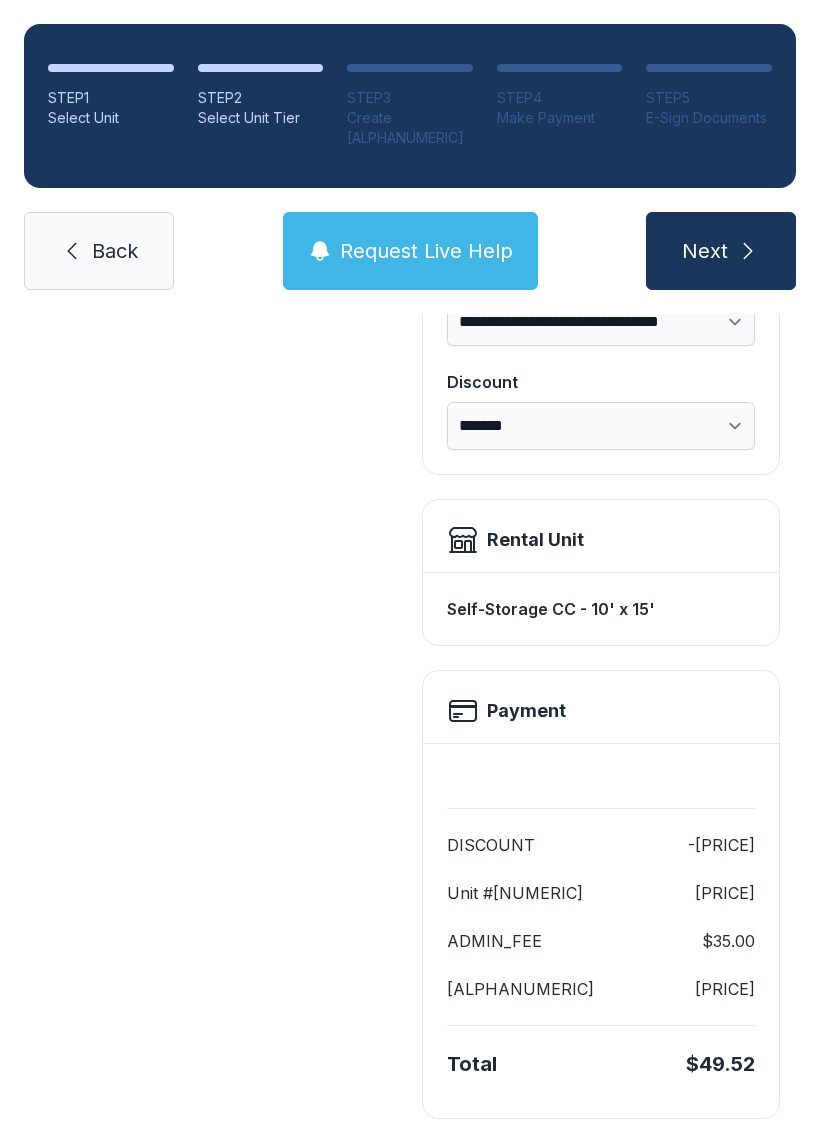 scroll, scrollTop: 361, scrollLeft: 0, axis: vertical 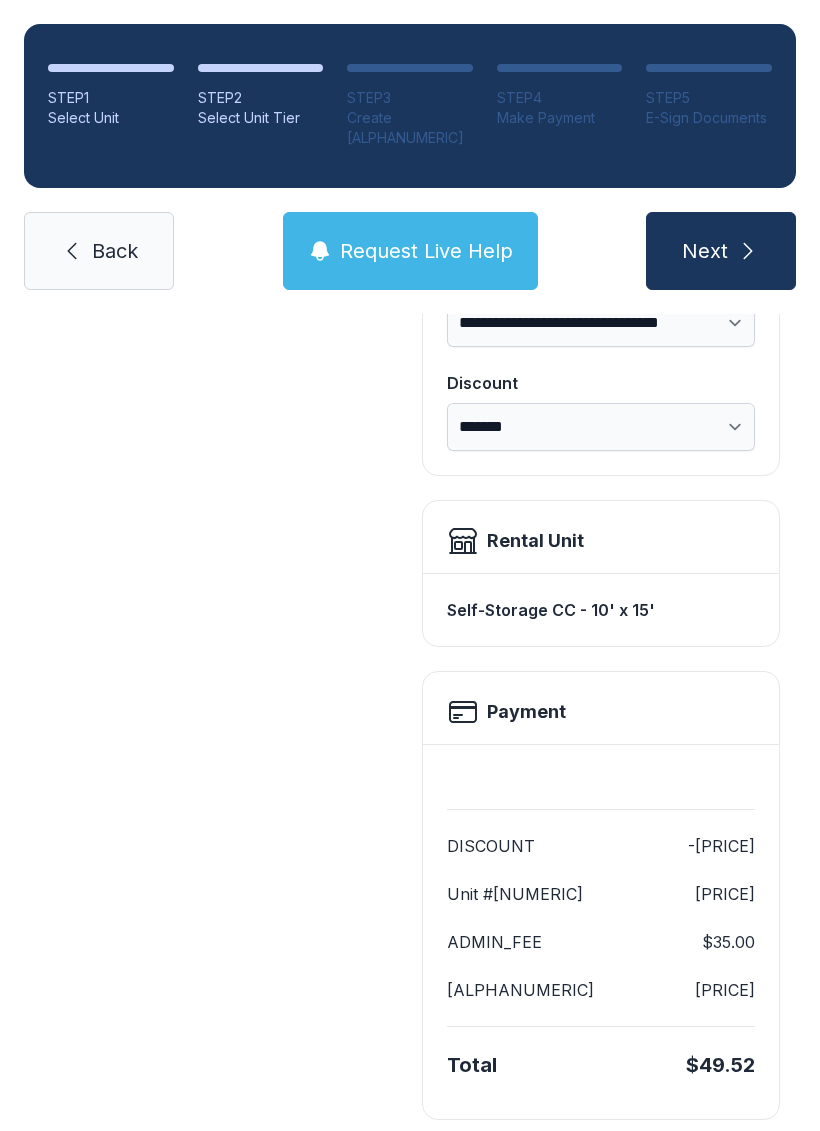 click on "[ALPHANUMERIC] [ALPHANUMERIC] - [NUMERIC]' [NUMERIC]' [PRICE] /month" at bounding box center [219, 592] 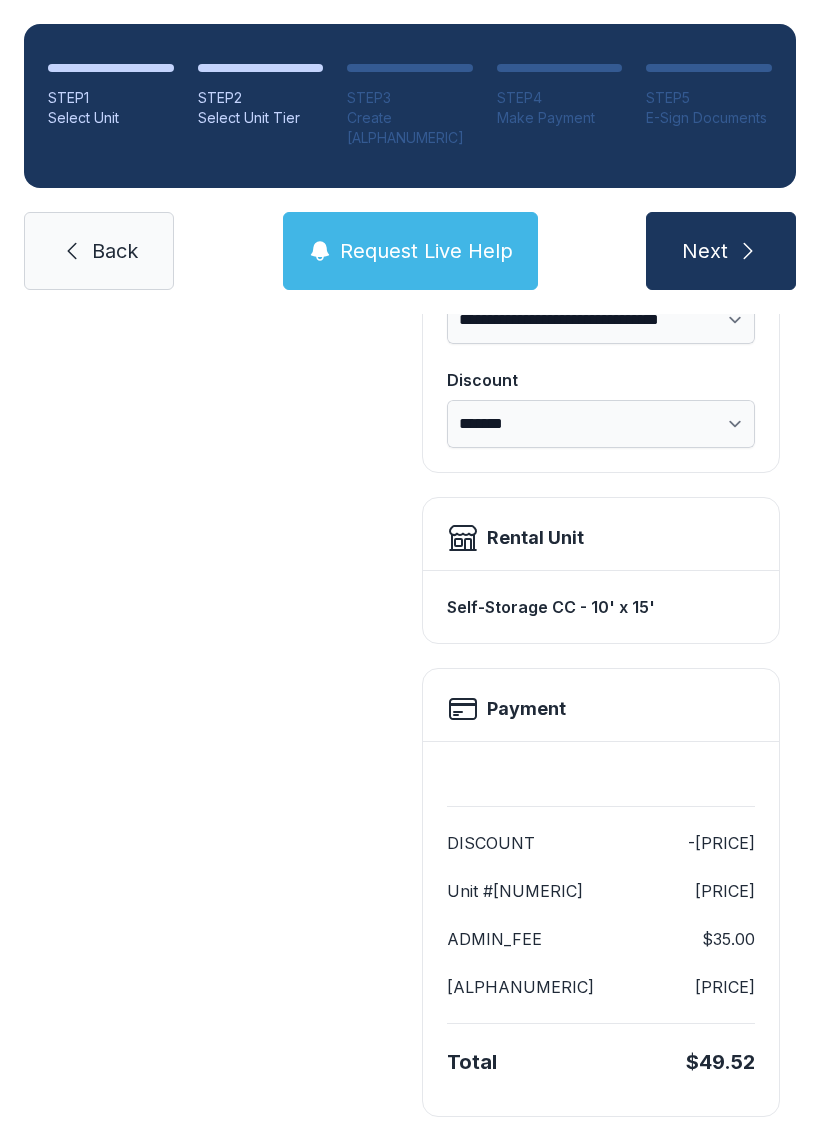 scroll, scrollTop: 361, scrollLeft: 0, axis: vertical 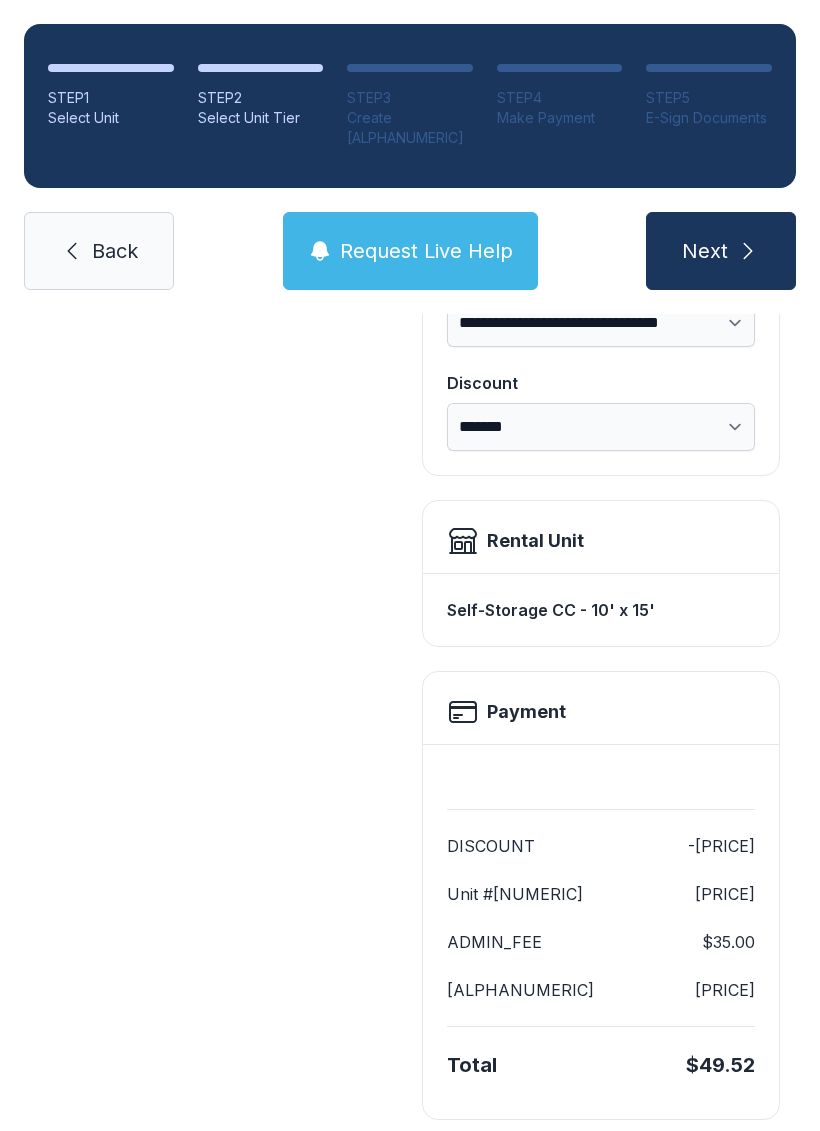 click on "Next" at bounding box center (721, 251) 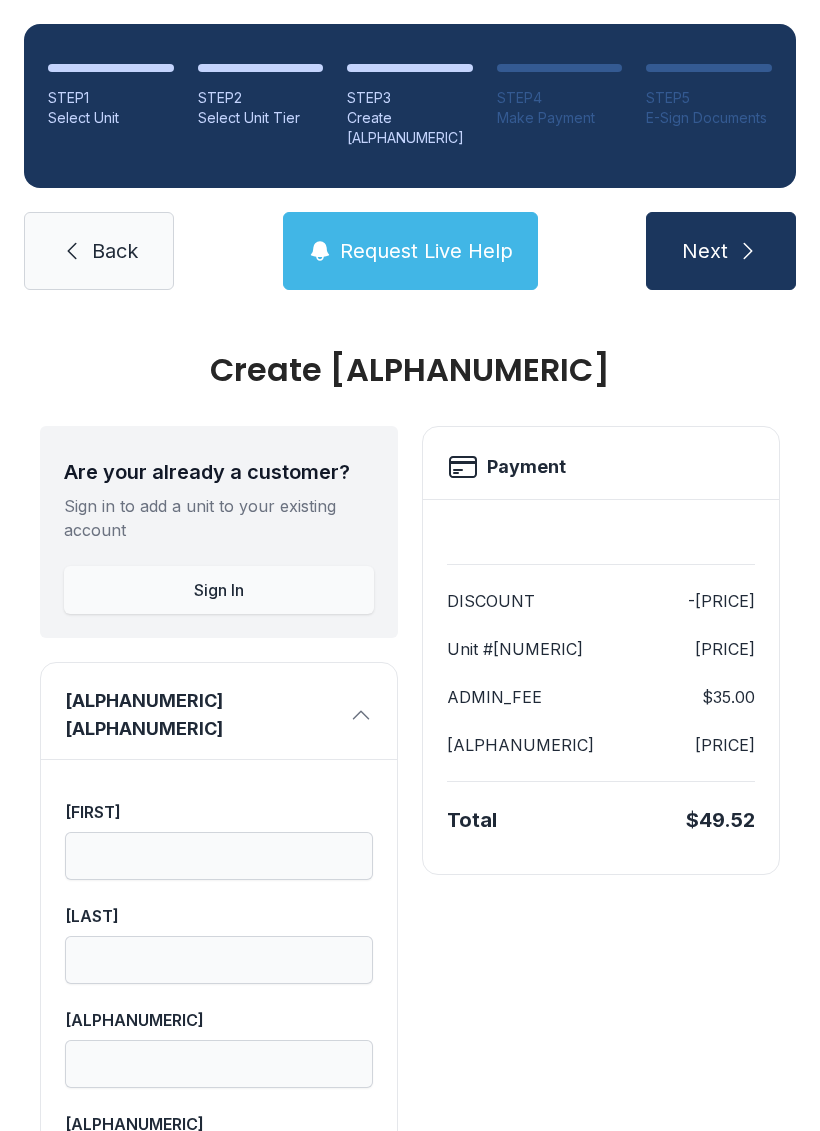 scroll, scrollTop: 0, scrollLeft: 0, axis: both 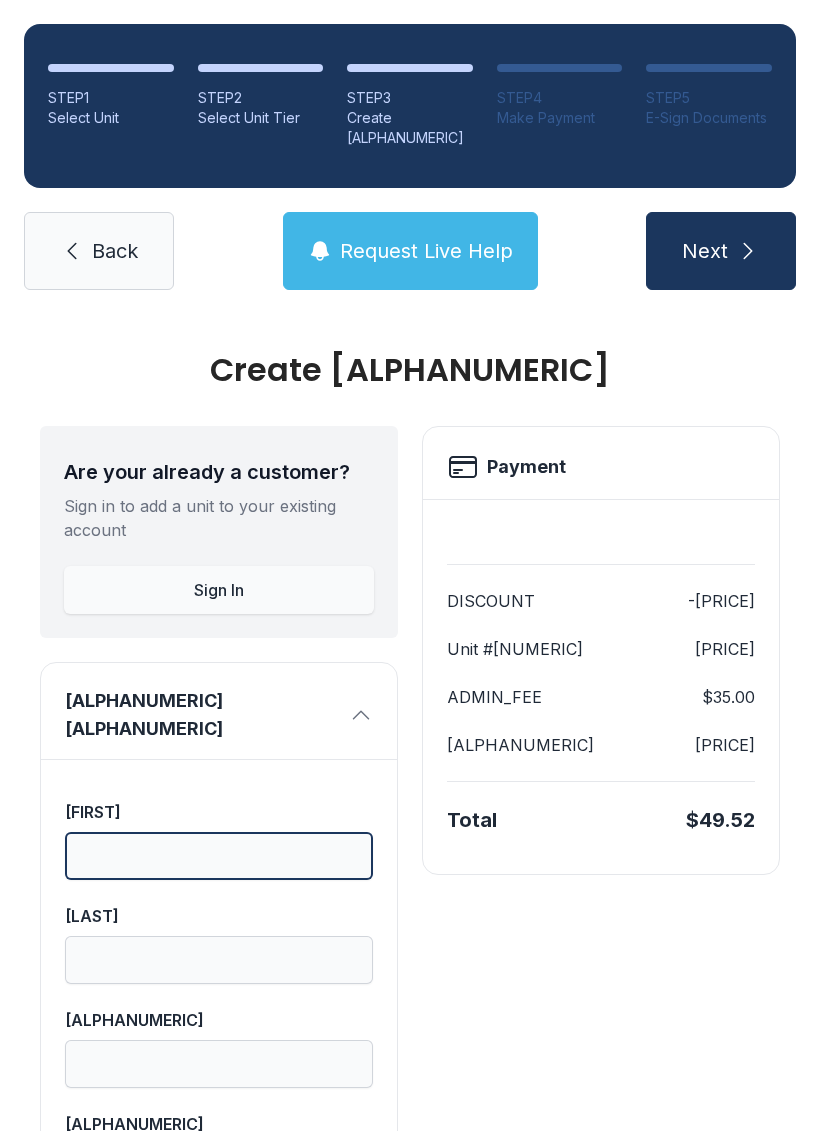 click on "[FIRST]" at bounding box center [219, 856] 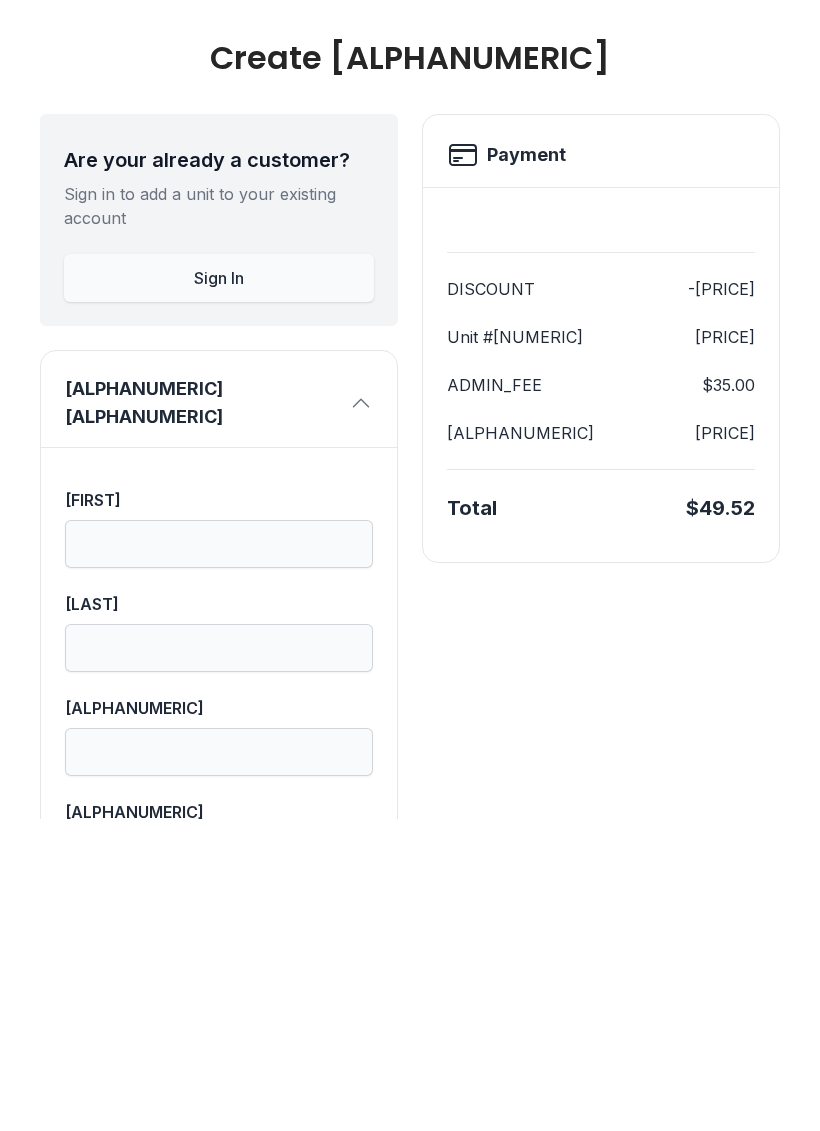 click on "Payment DISCOUNT -[PRICE] Unit #[NUMERIC] [PRICE] ADMIN_FEE [PRICE] [ALPHANUMERIC] [PRICE] Total [PRICE]" at bounding box center [601, 1426] 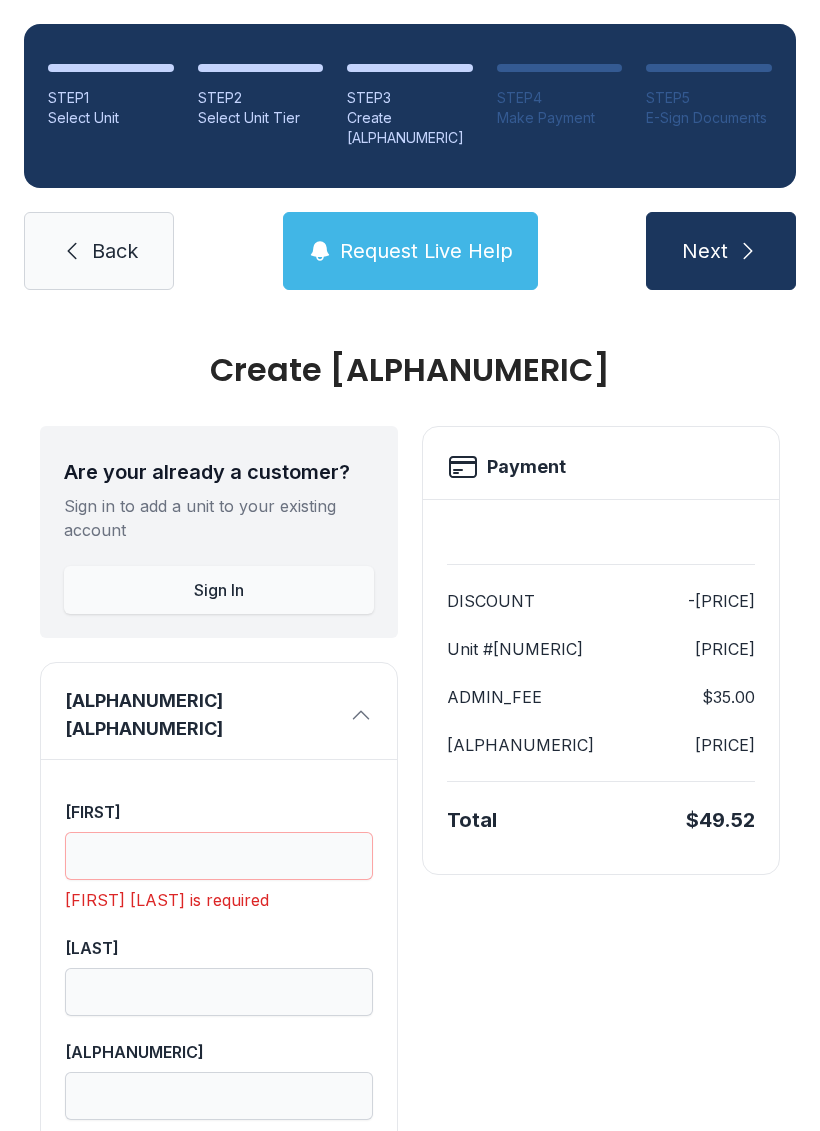 click on "Back" at bounding box center (99, 251) 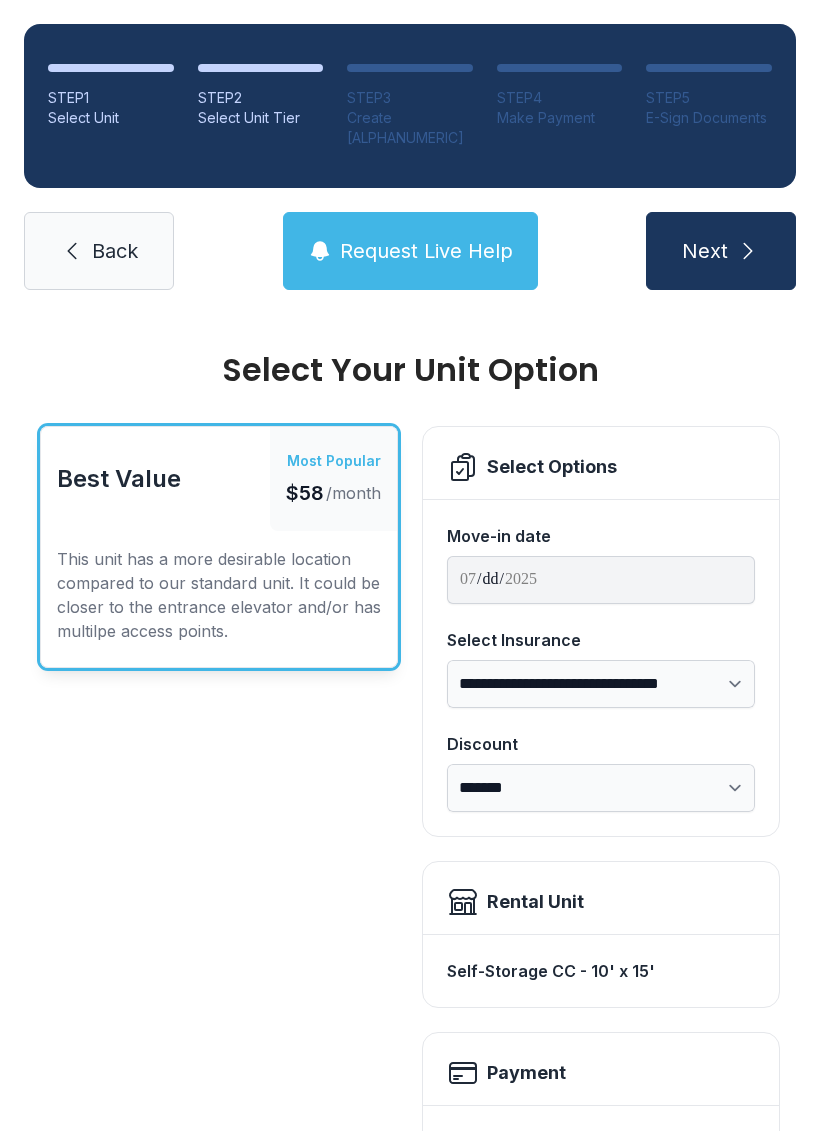 scroll, scrollTop: 0, scrollLeft: 0, axis: both 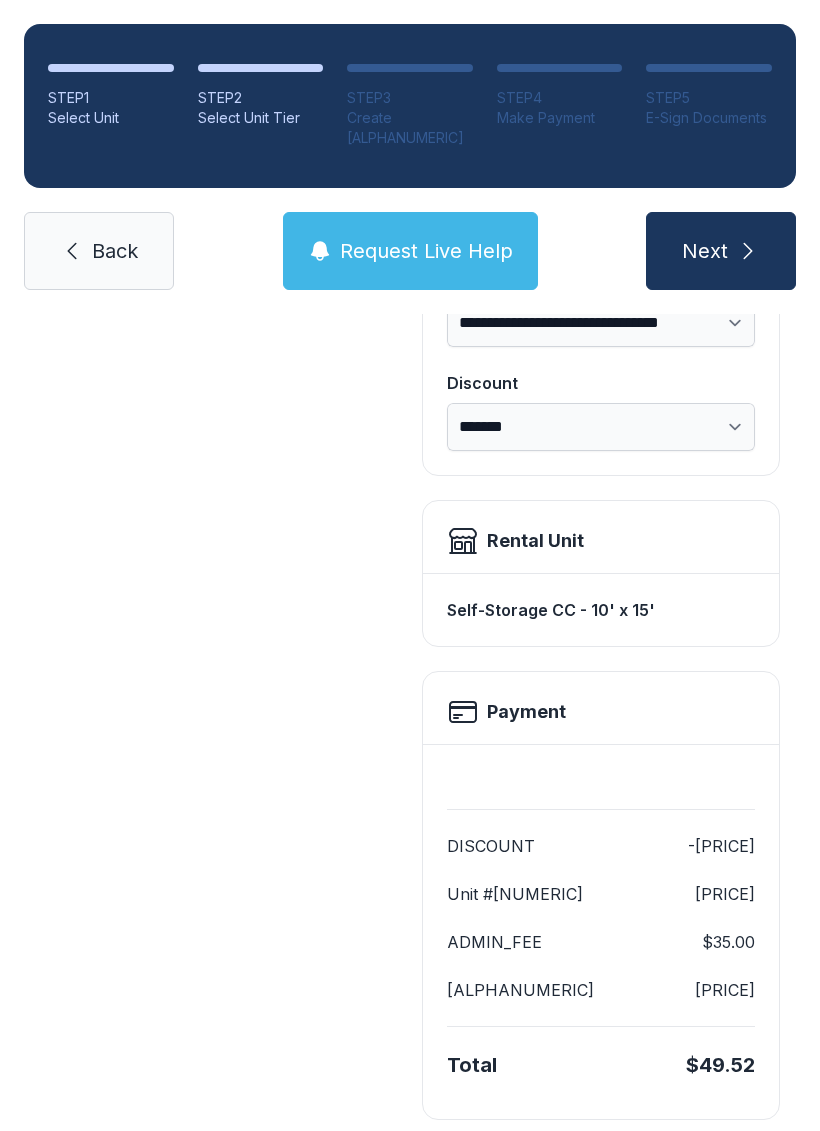 click at bounding box center [72, 251] 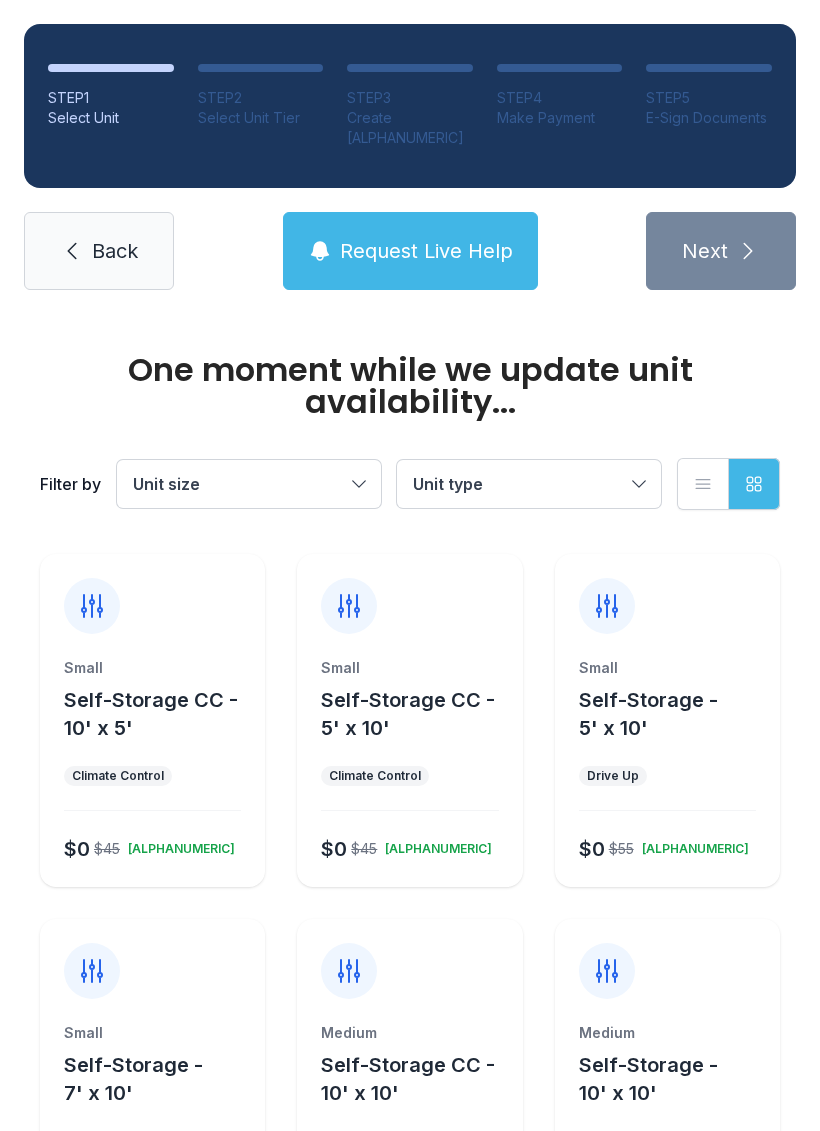 click at bounding box center (72, 251) 